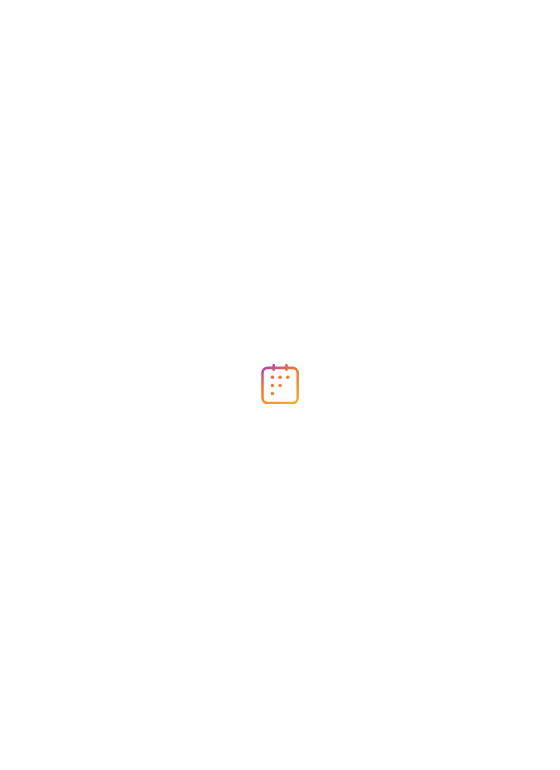 scroll, scrollTop: 0, scrollLeft: 0, axis: both 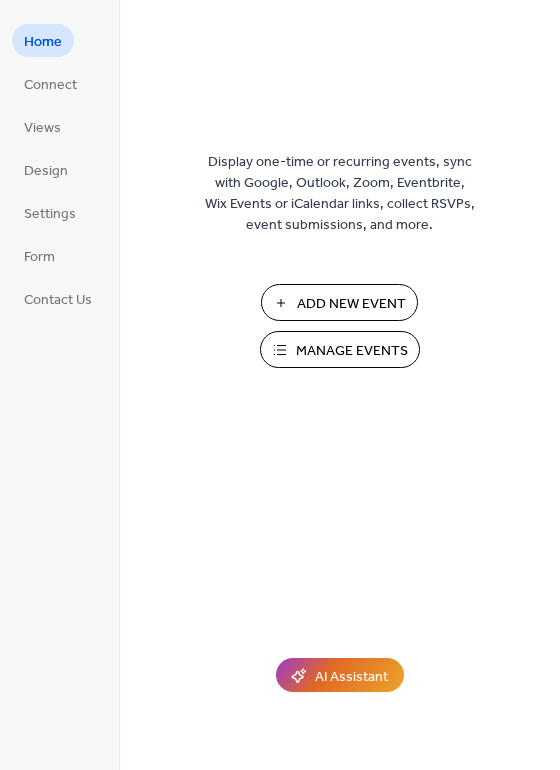 click on "Manage Events" at bounding box center [352, 351] 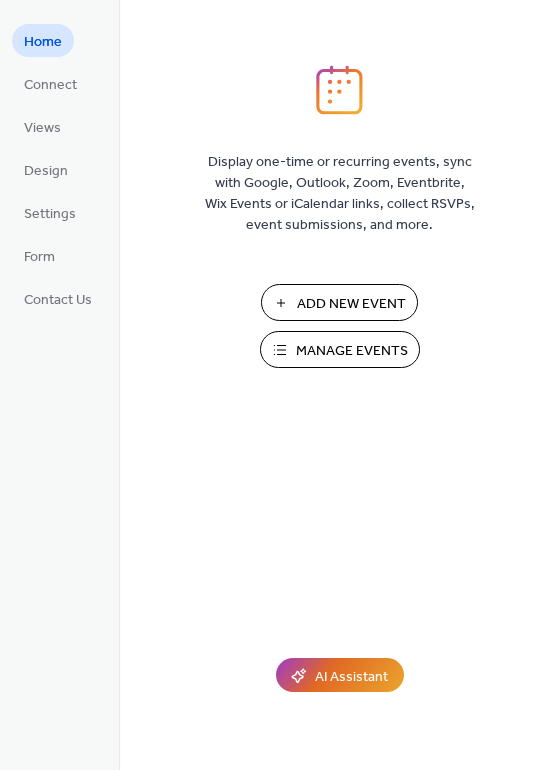click on "Manage Events" at bounding box center [352, 351] 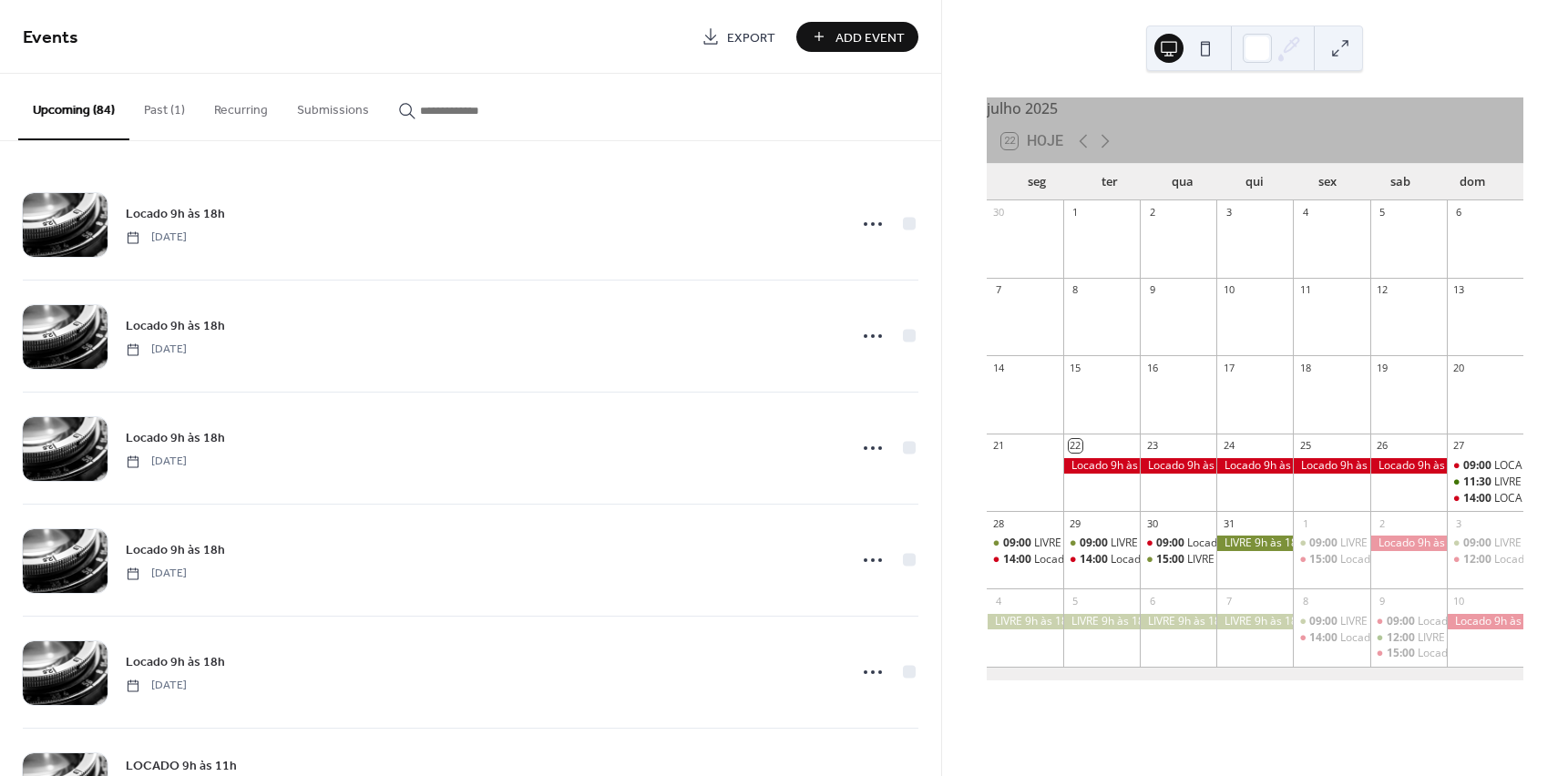 scroll, scrollTop: 0, scrollLeft: 0, axis: both 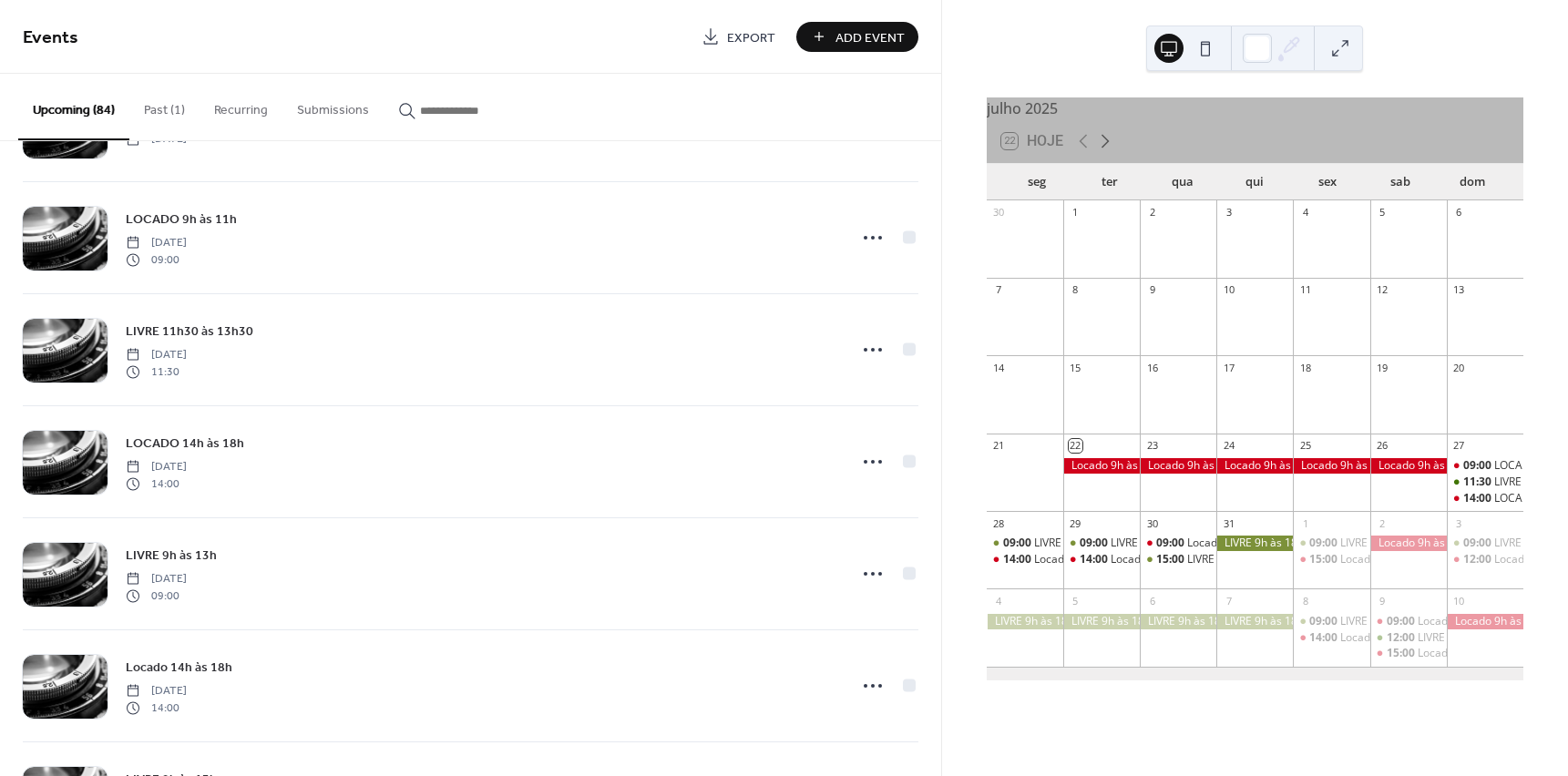click 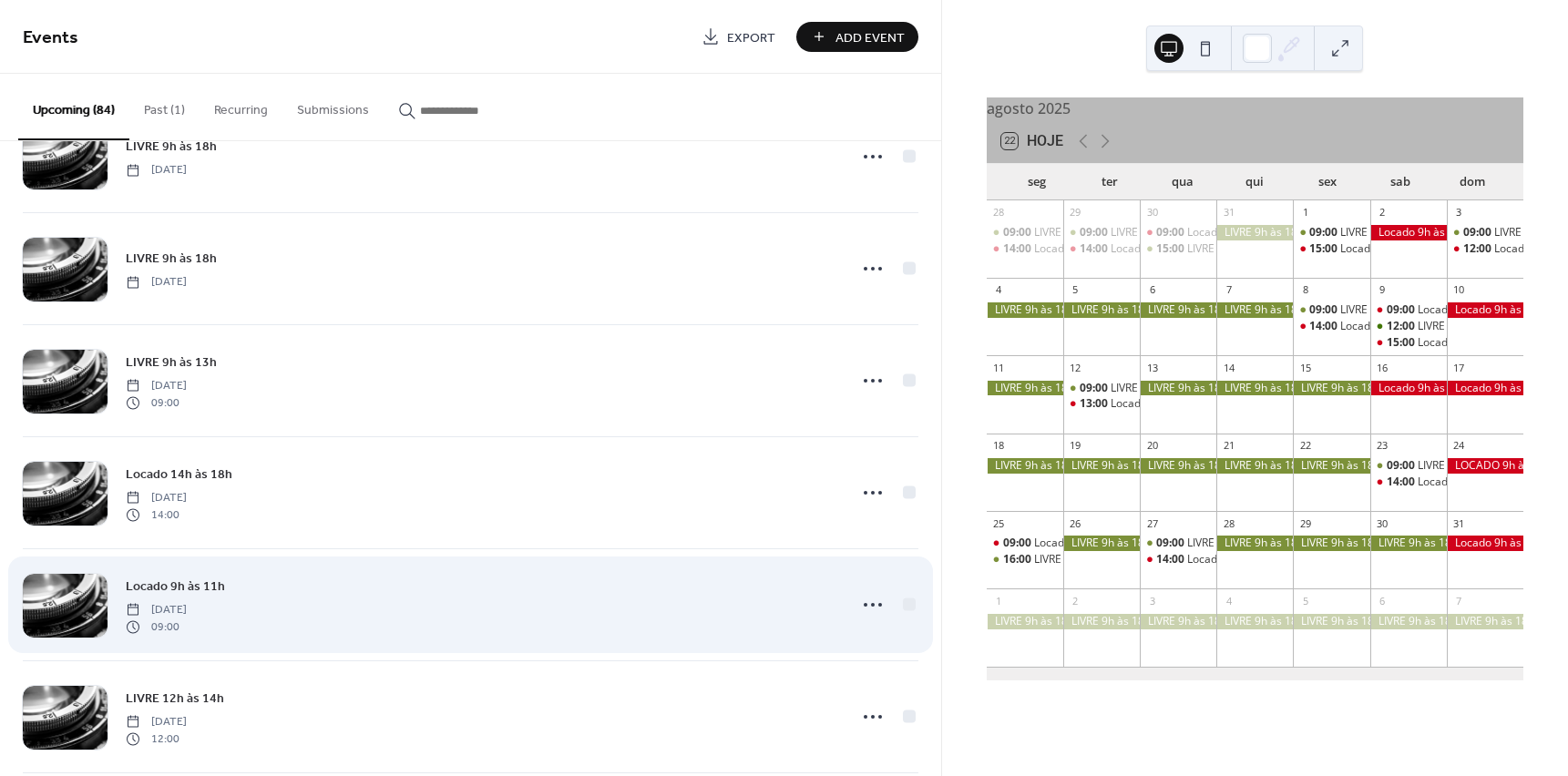 scroll, scrollTop: 2780, scrollLeft: 0, axis: vertical 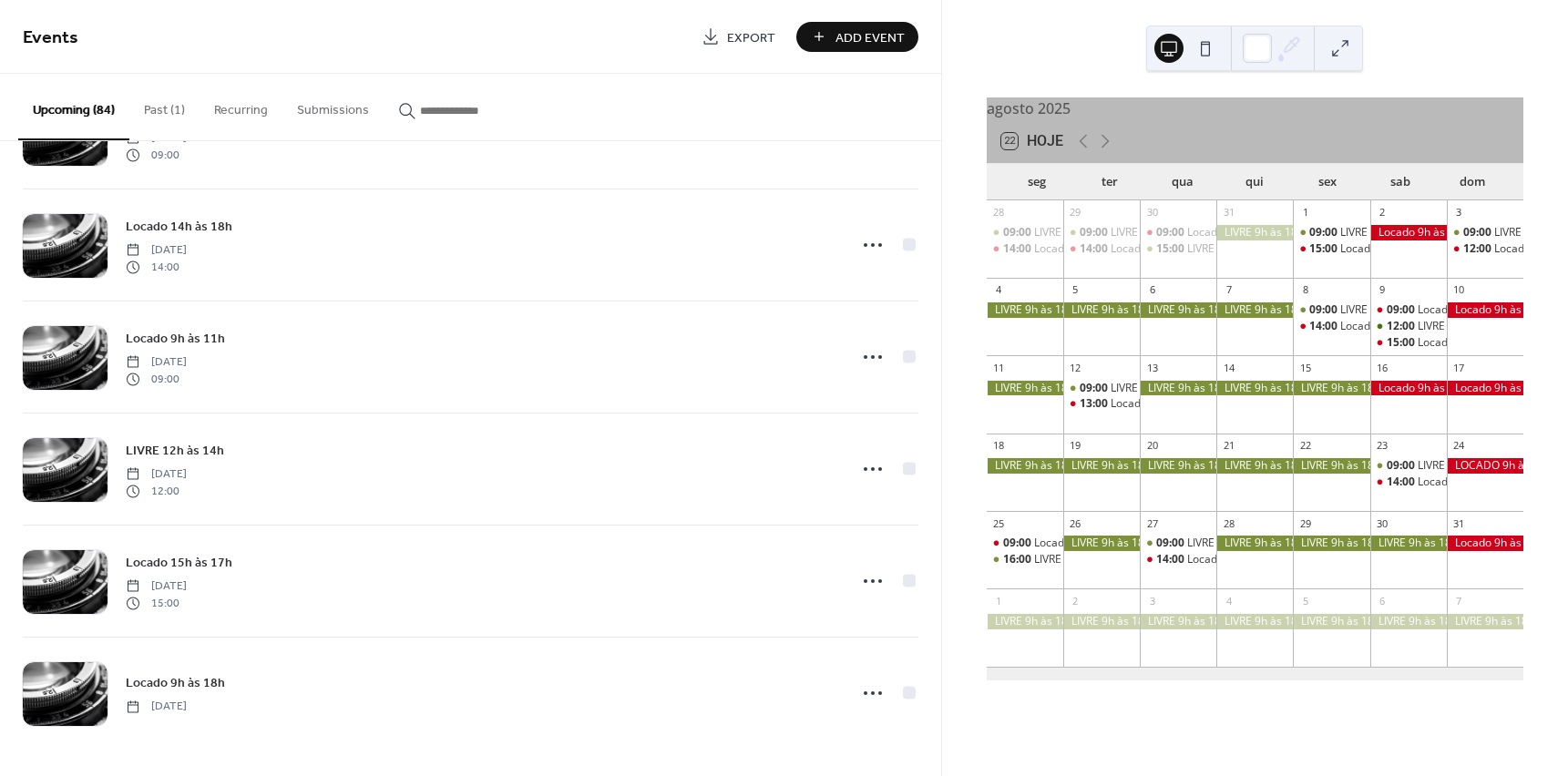 click on "Upcoming (84)" at bounding box center (74, 107) 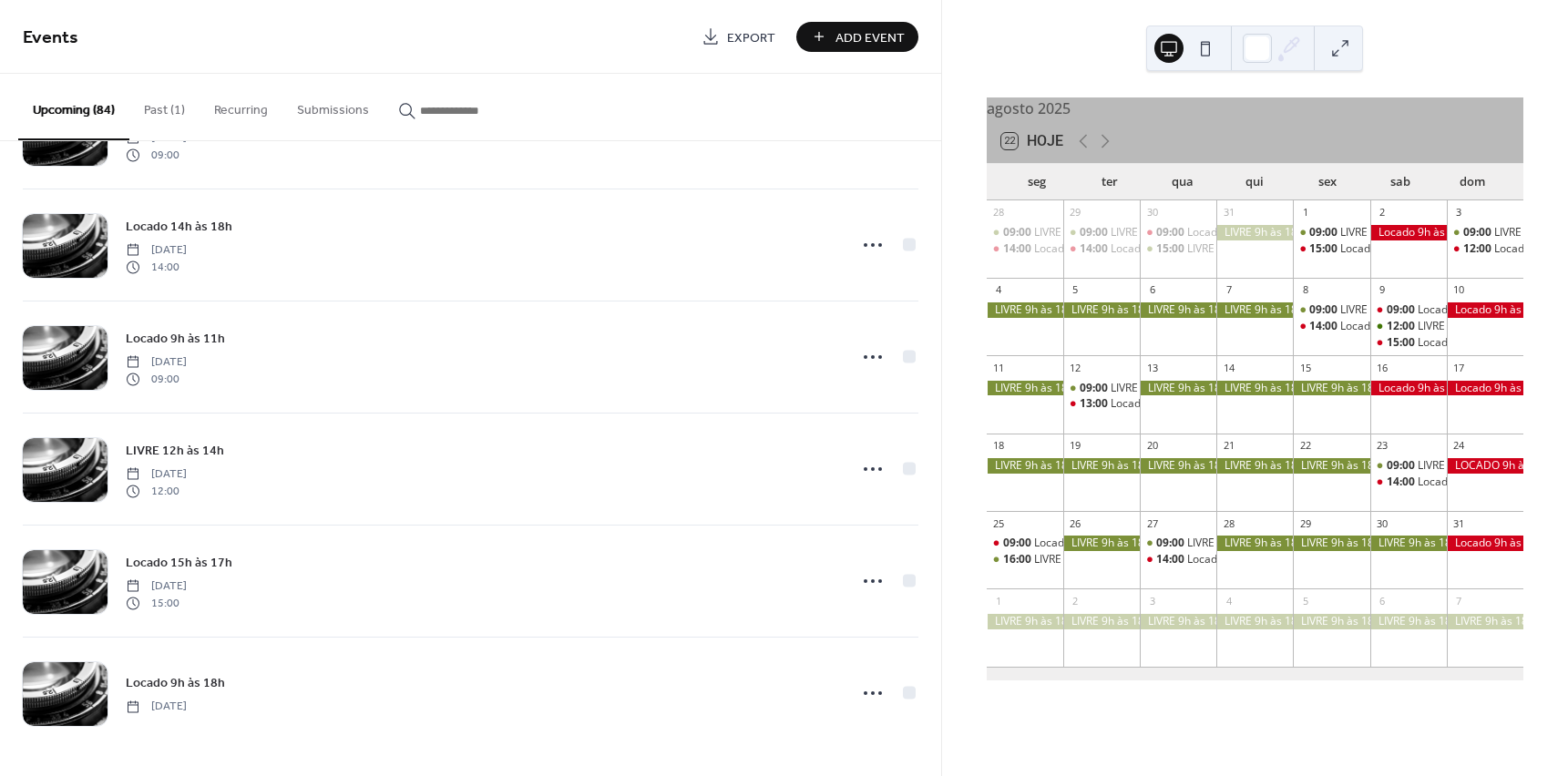 click on "Upcoming (84)" at bounding box center [74, 107] 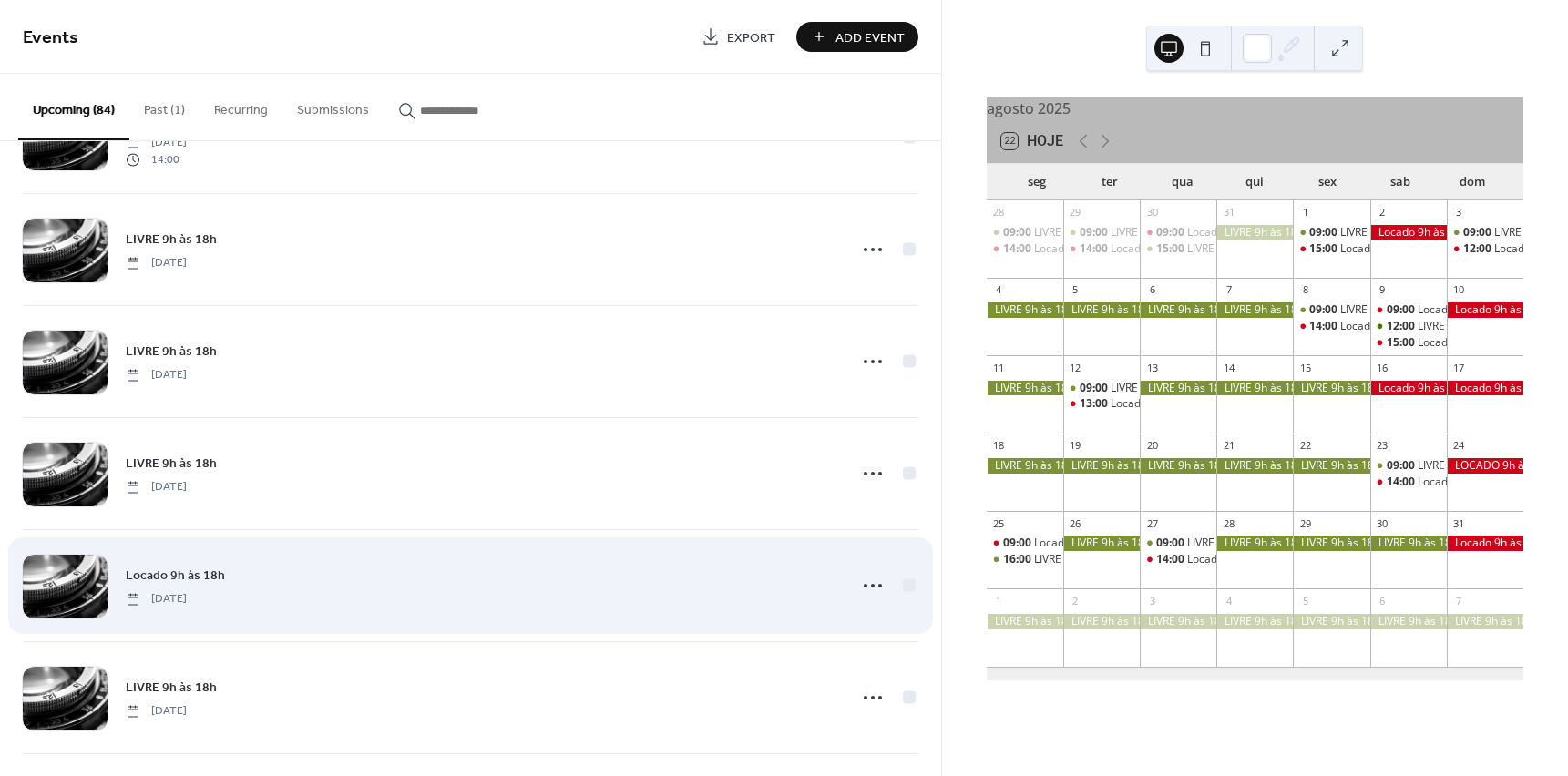scroll, scrollTop: 5749, scrollLeft: 0, axis: vertical 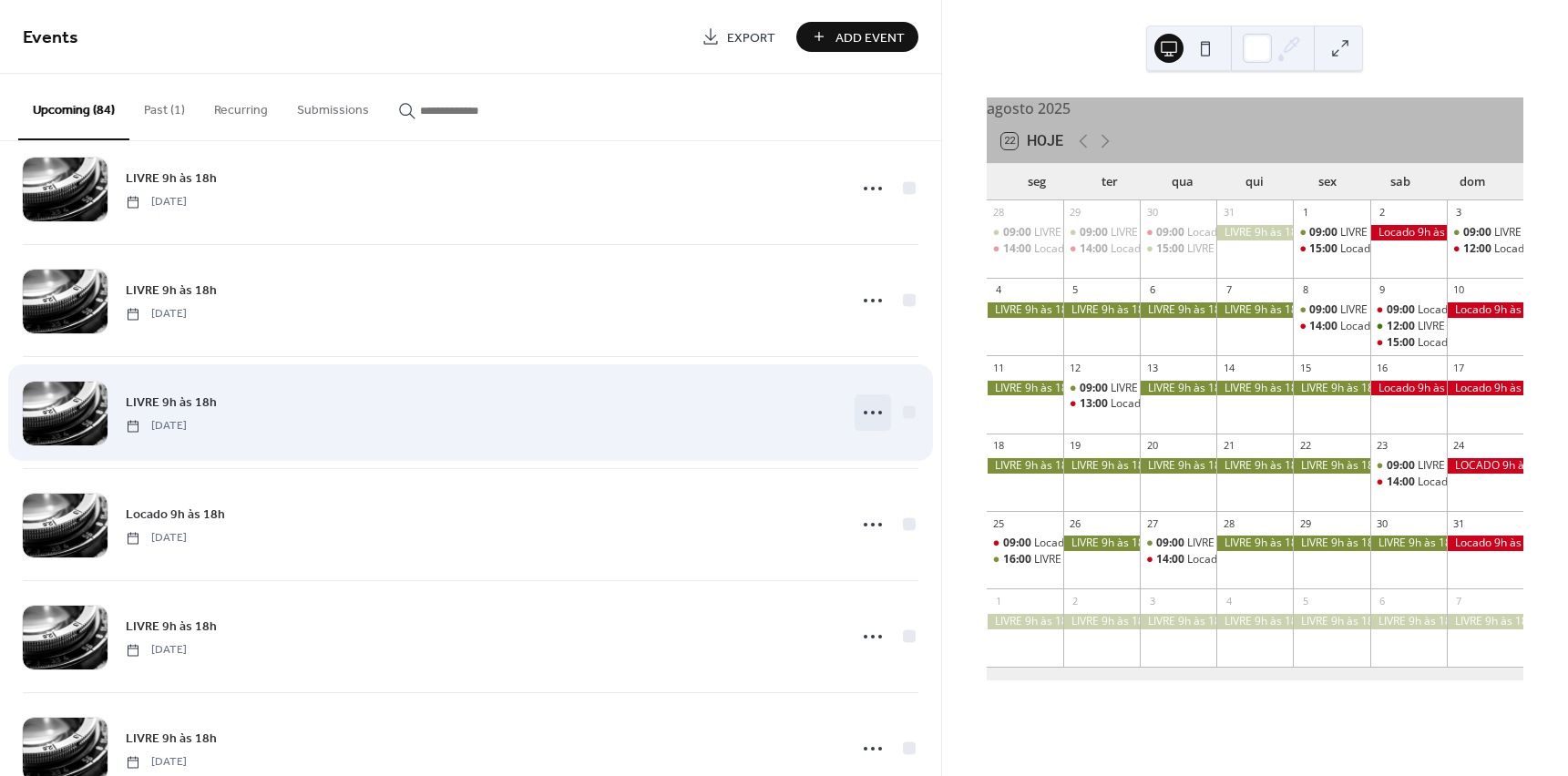 click 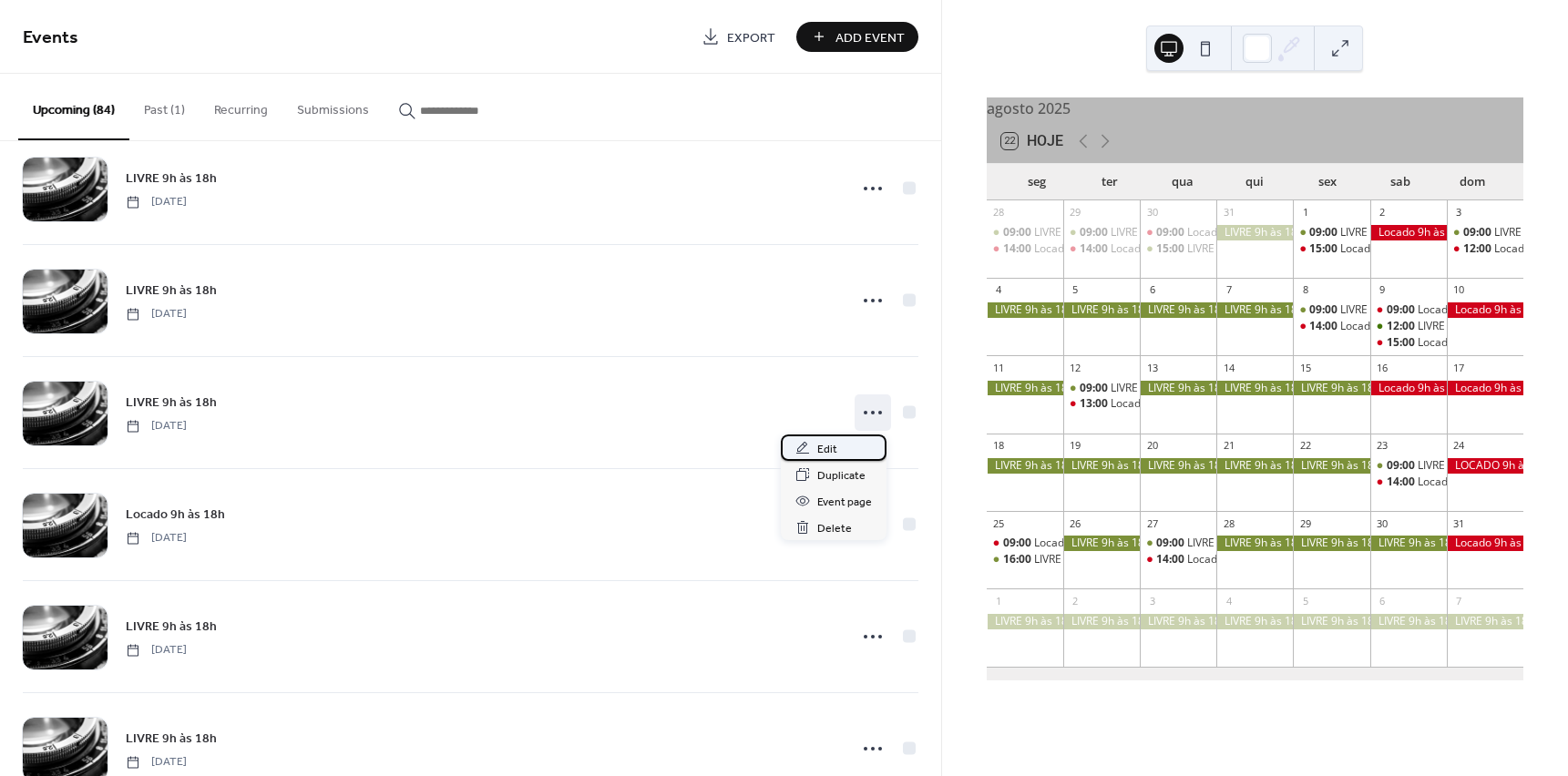 click on "Edit" at bounding box center (827, 449) 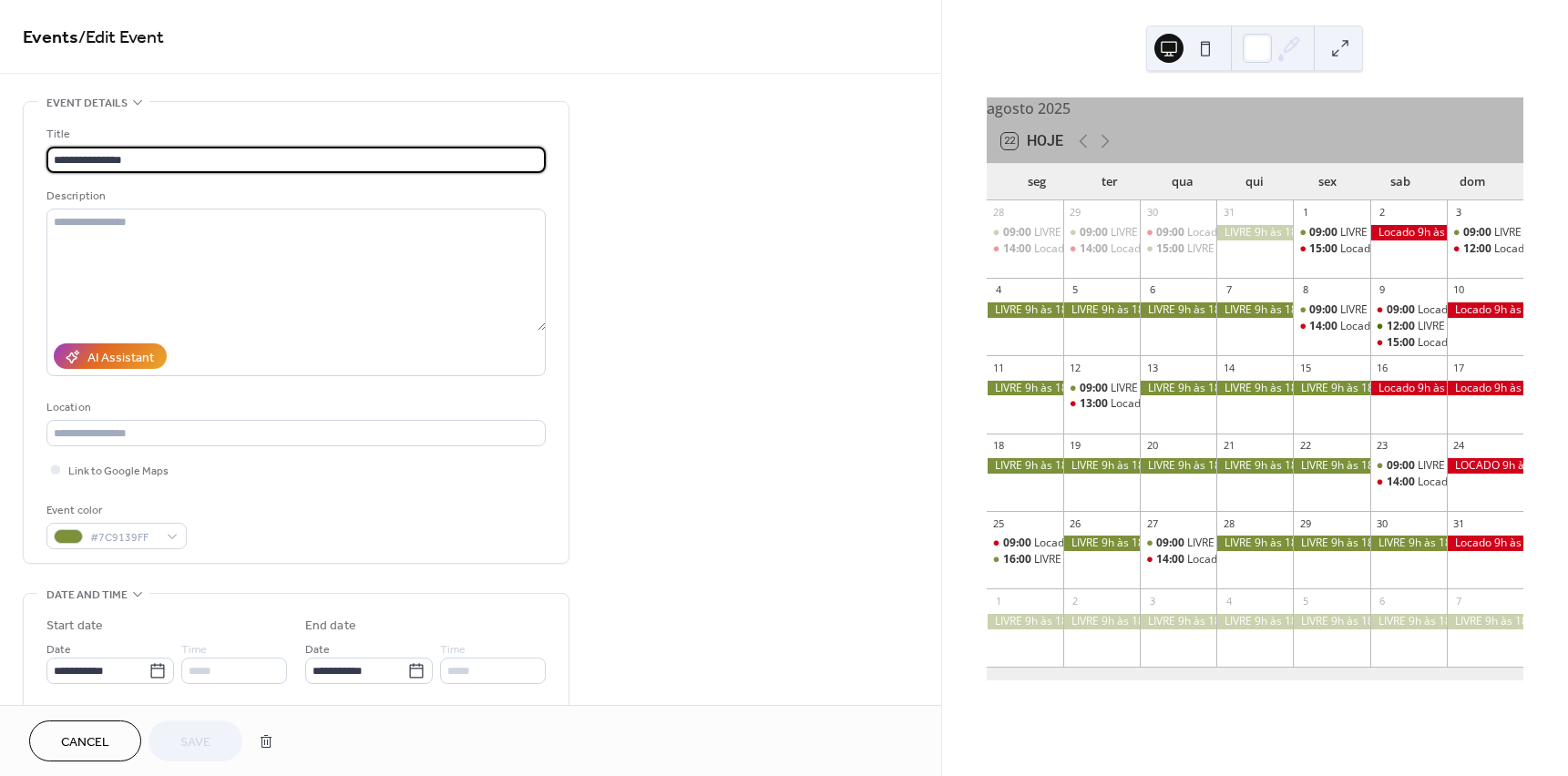 drag, startPoint x: 87, startPoint y: 158, endPoint x: 243, endPoint y: 159, distance: 156.00321 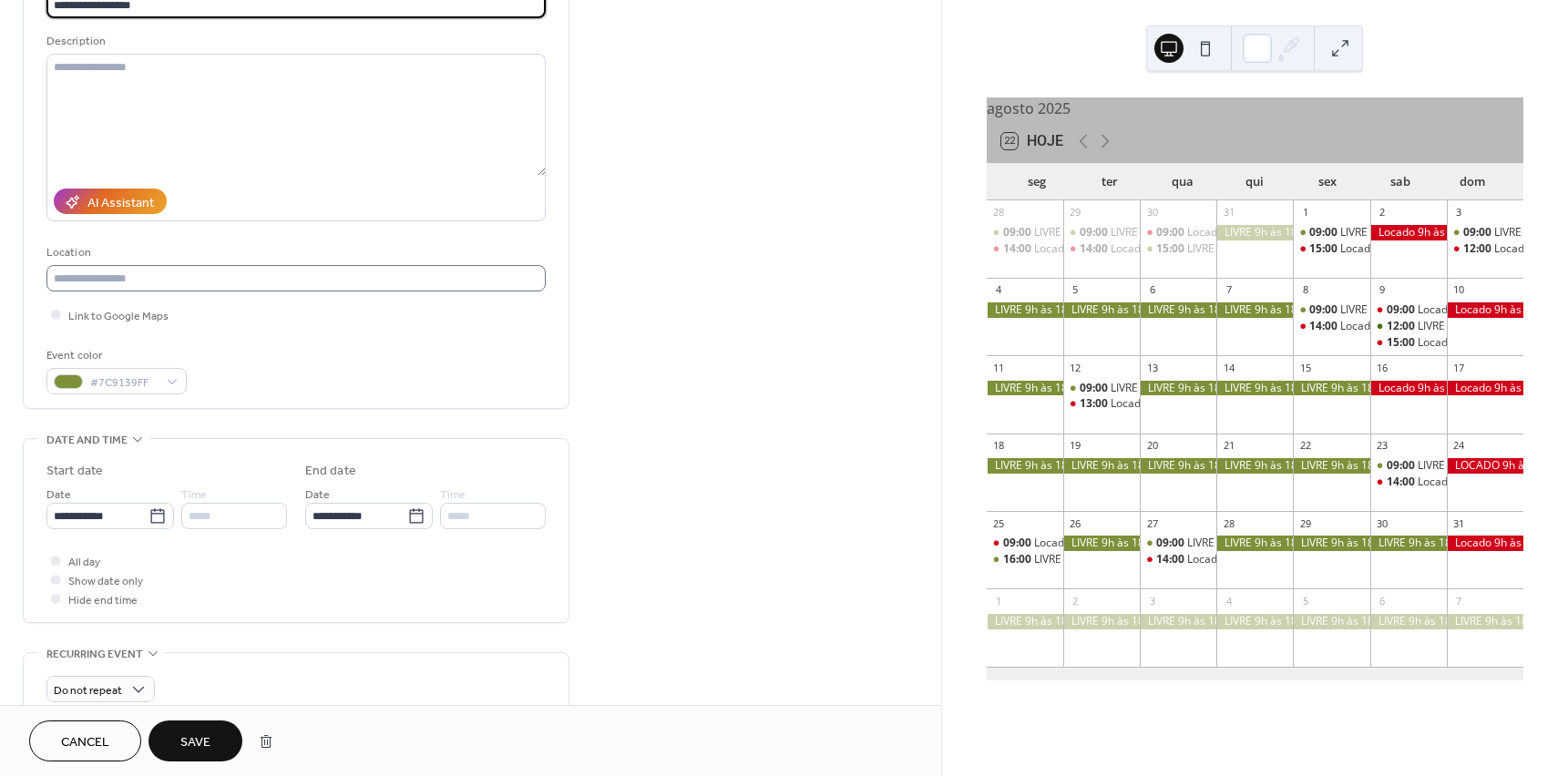 scroll, scrollTop: 273, scrollLeft: 0, axis: vertical 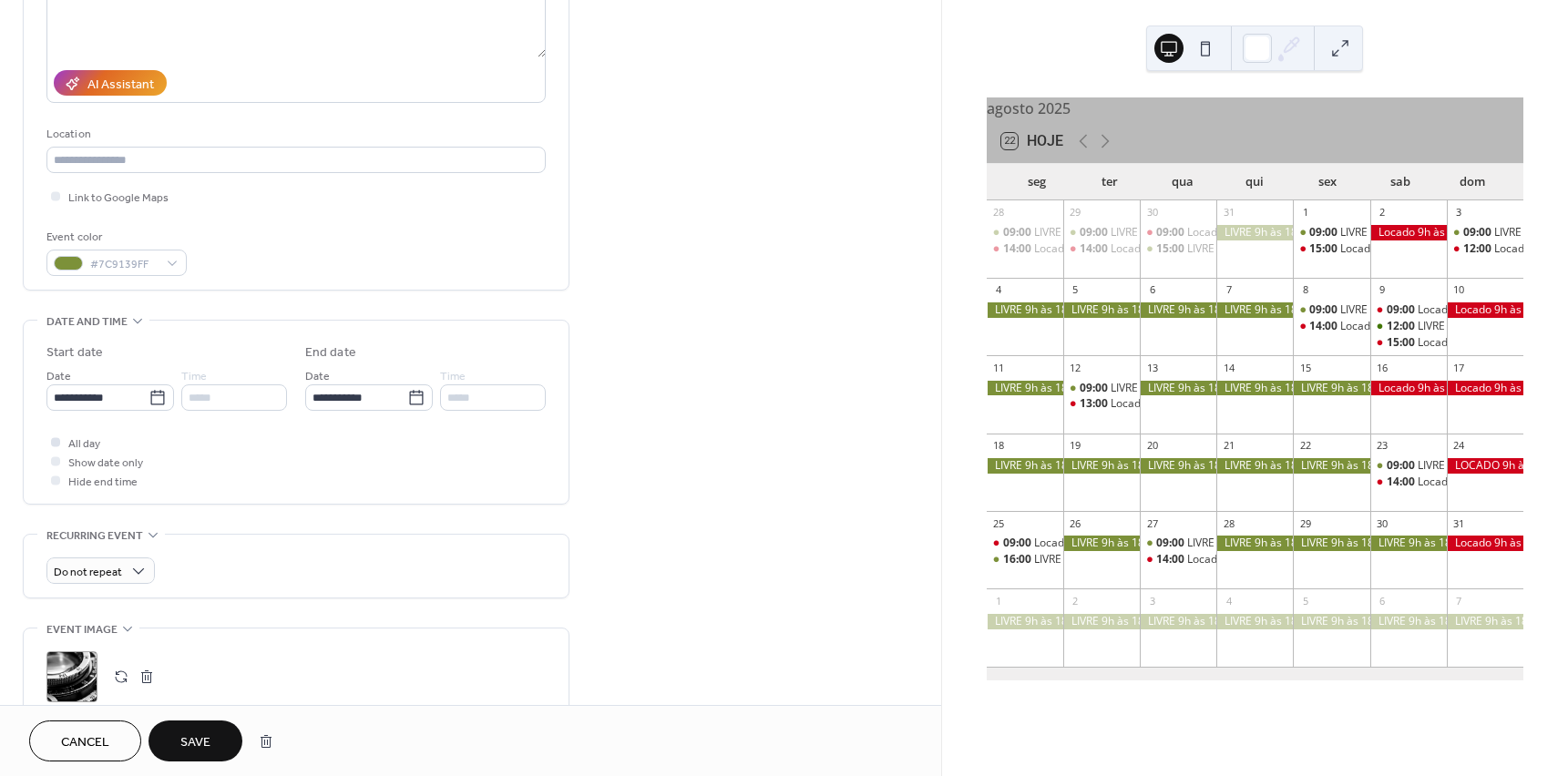 type on "**********" 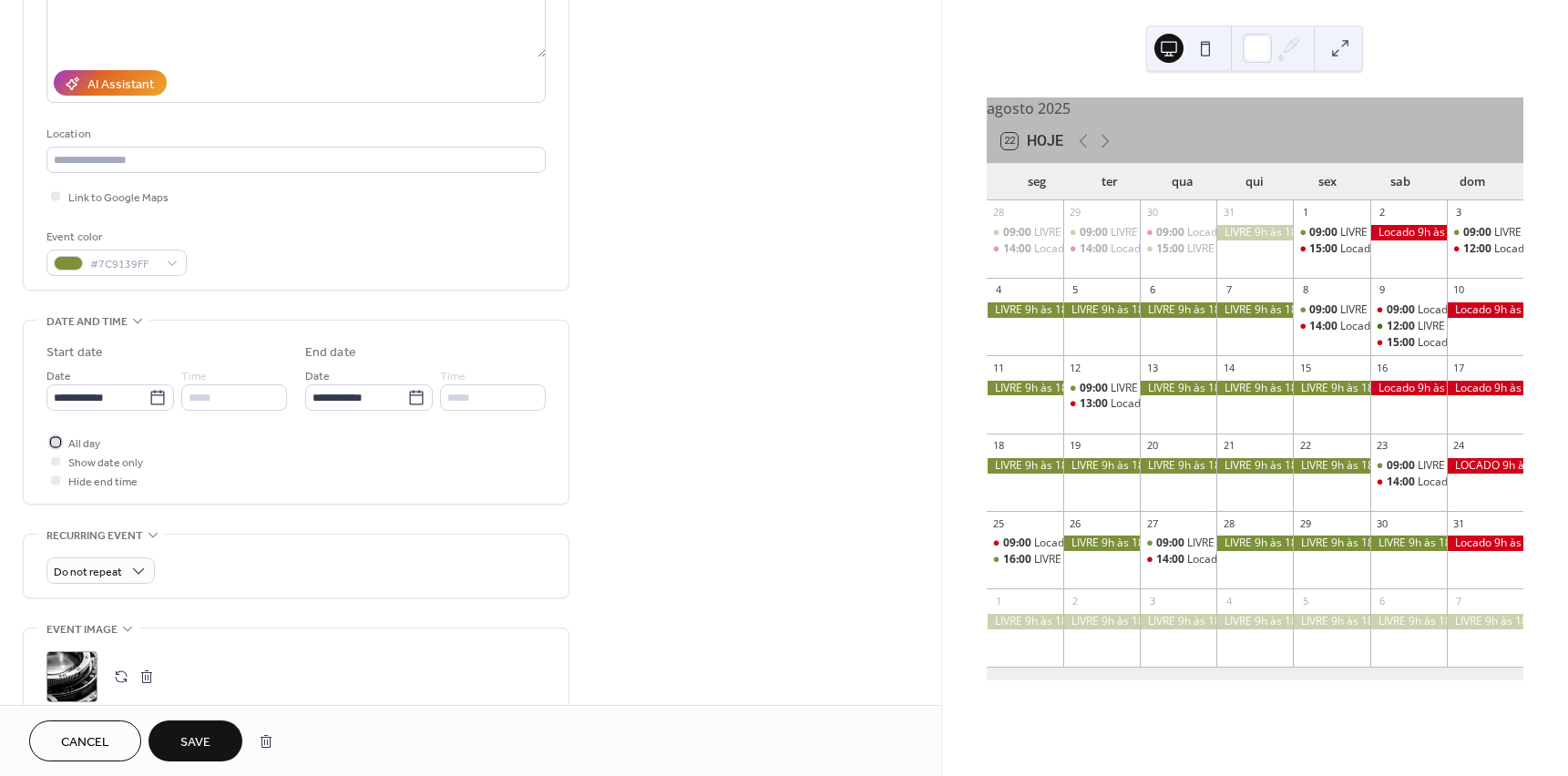 click 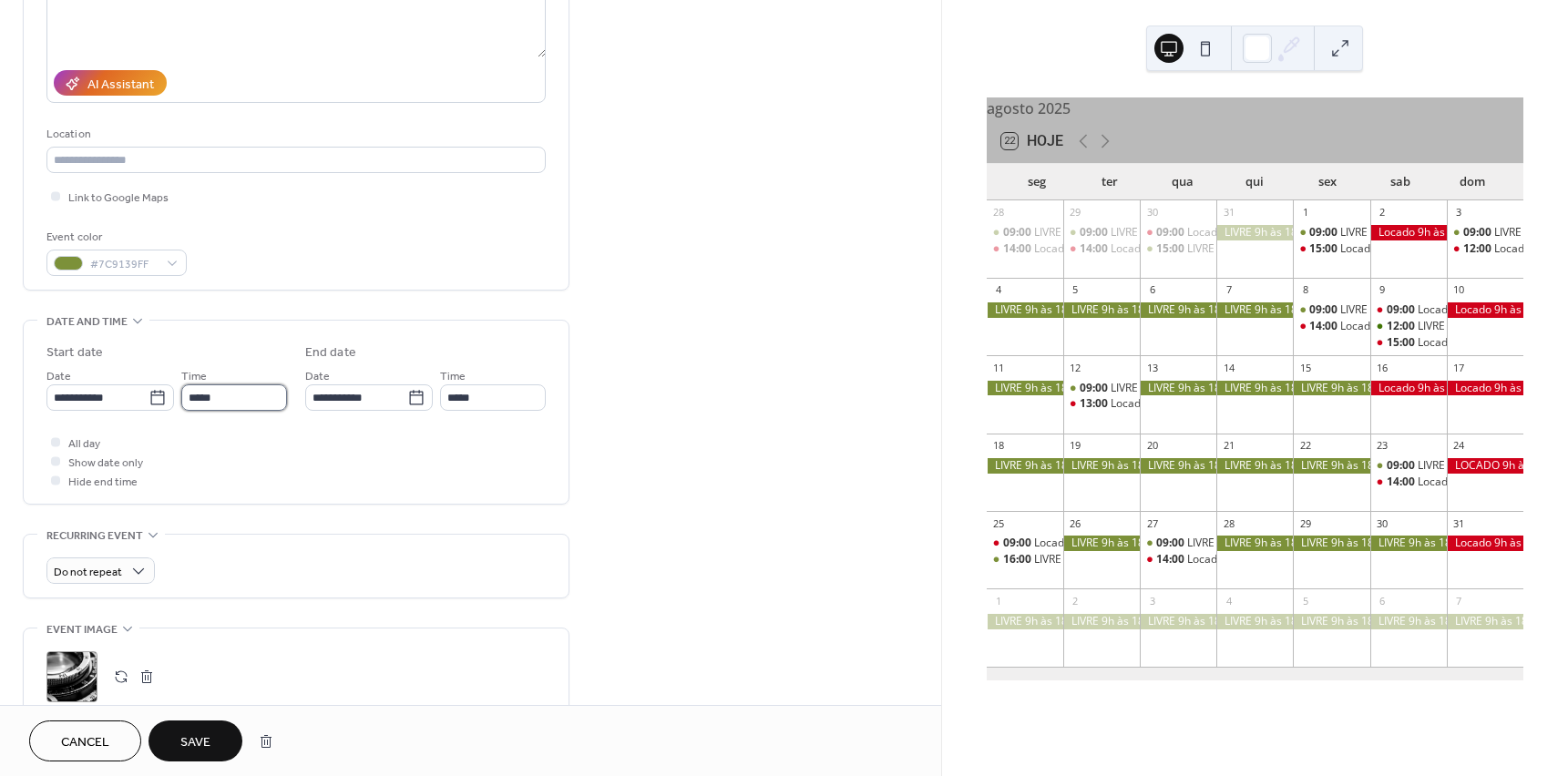 click on "*****" at bounding box center (234, 397) 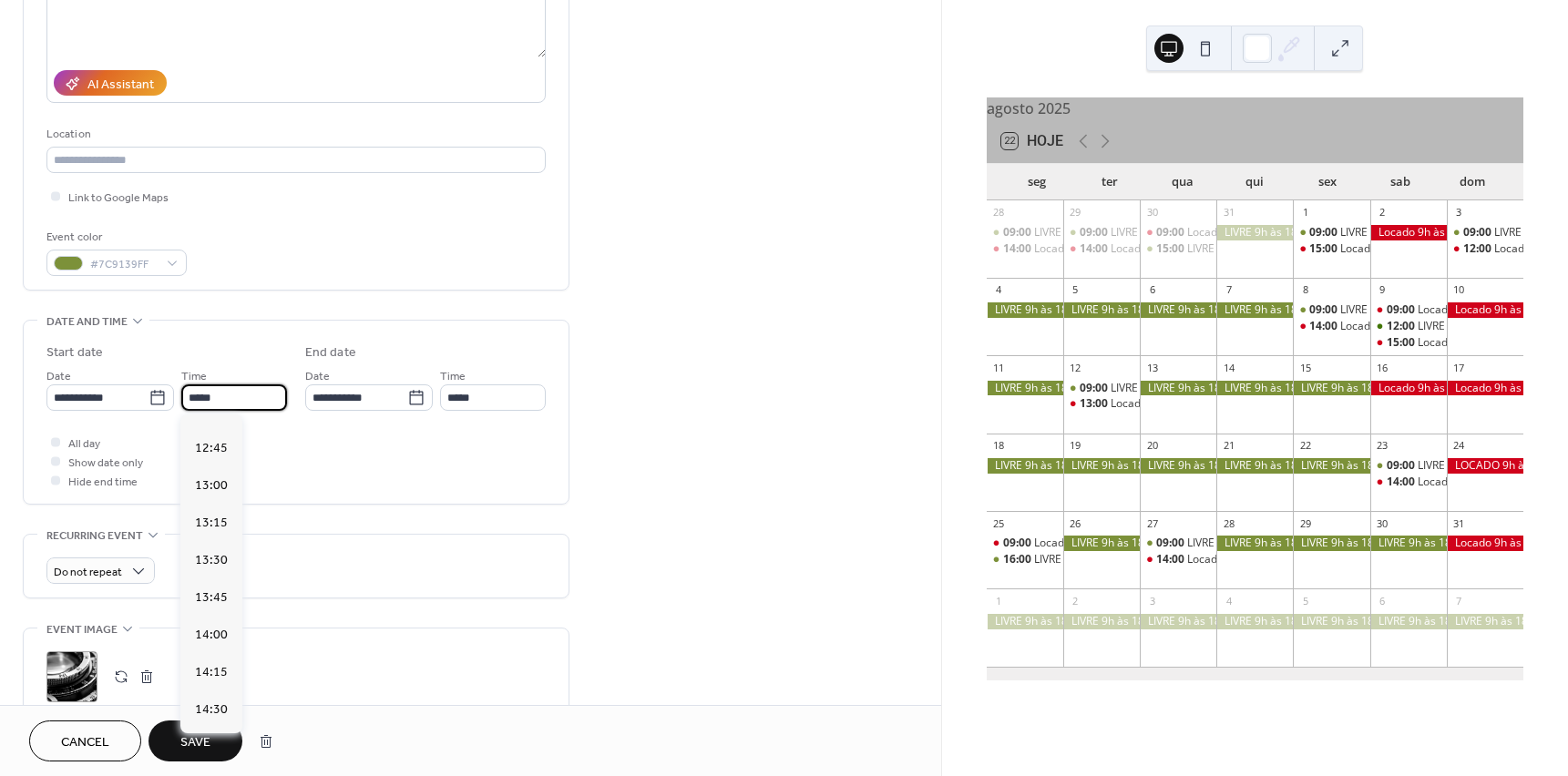 scroll, scrollTop: 2004, scrollLeft: 0, axis: vertical 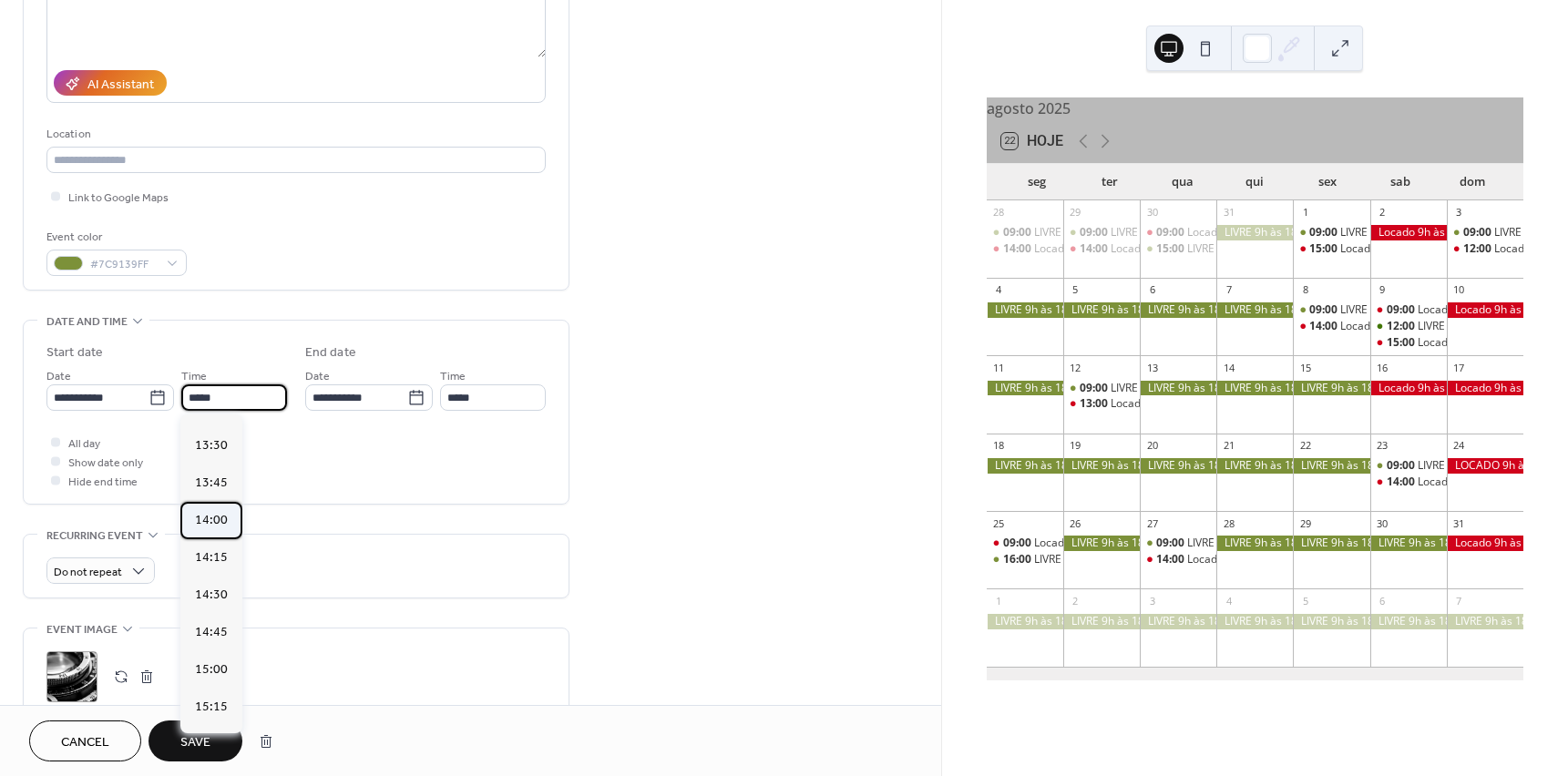 click on "14:00" at bounding box center [211, 520] 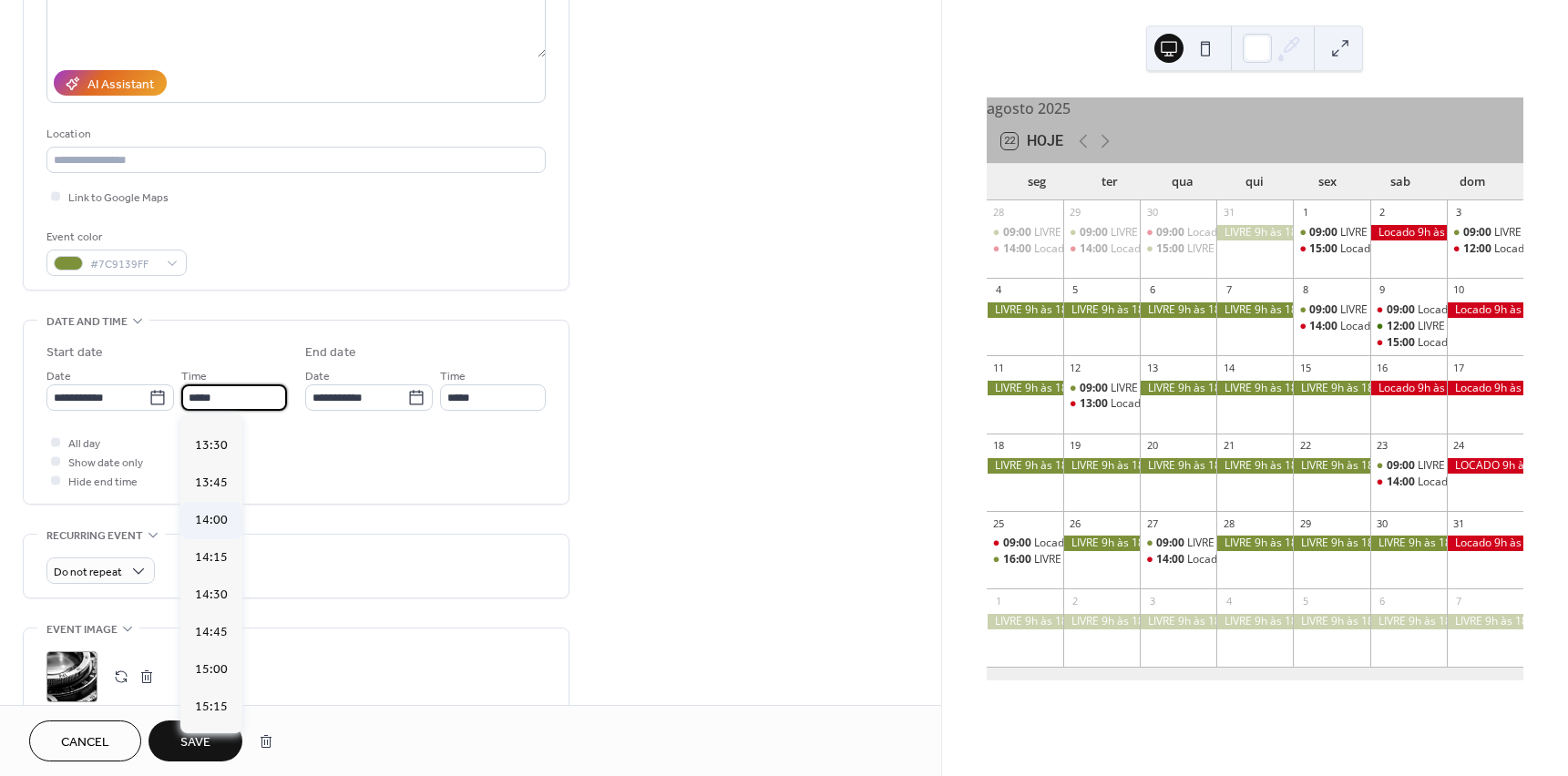 type on "*****" 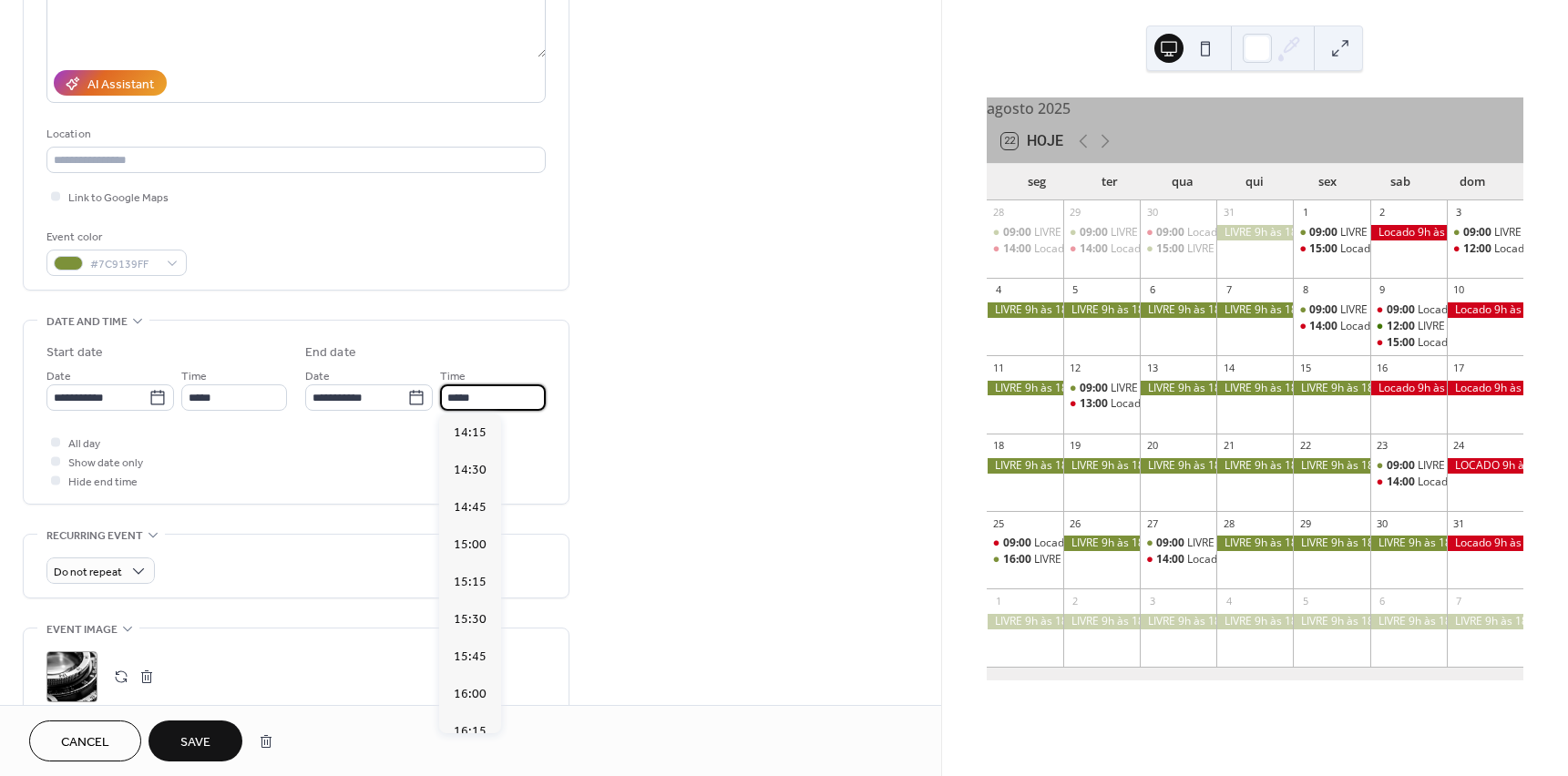 click on "*****" at bounding box center [493, 397] 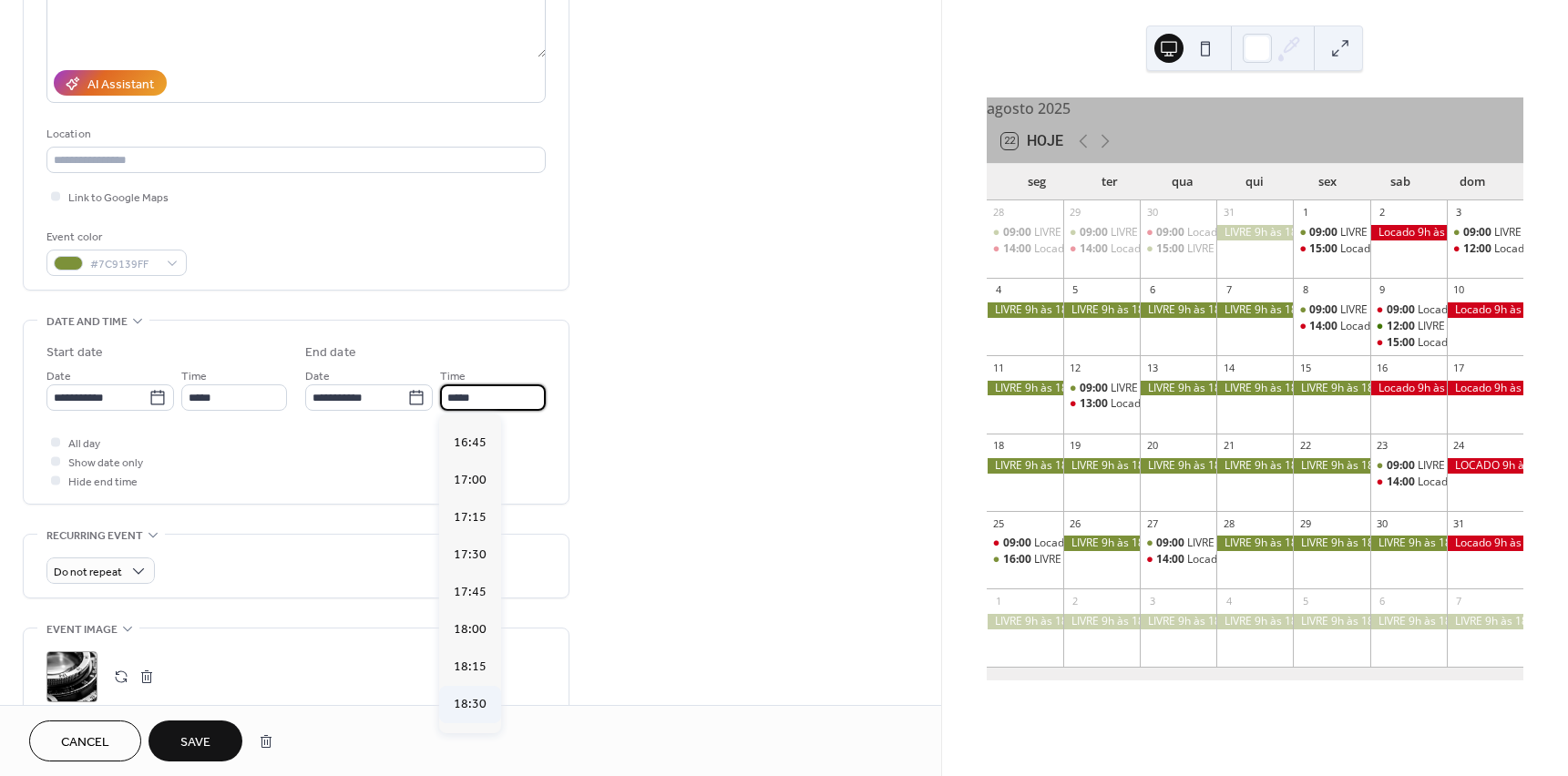 scroll, scrollTop: 364, scrollLeft: 0, axis: vertical 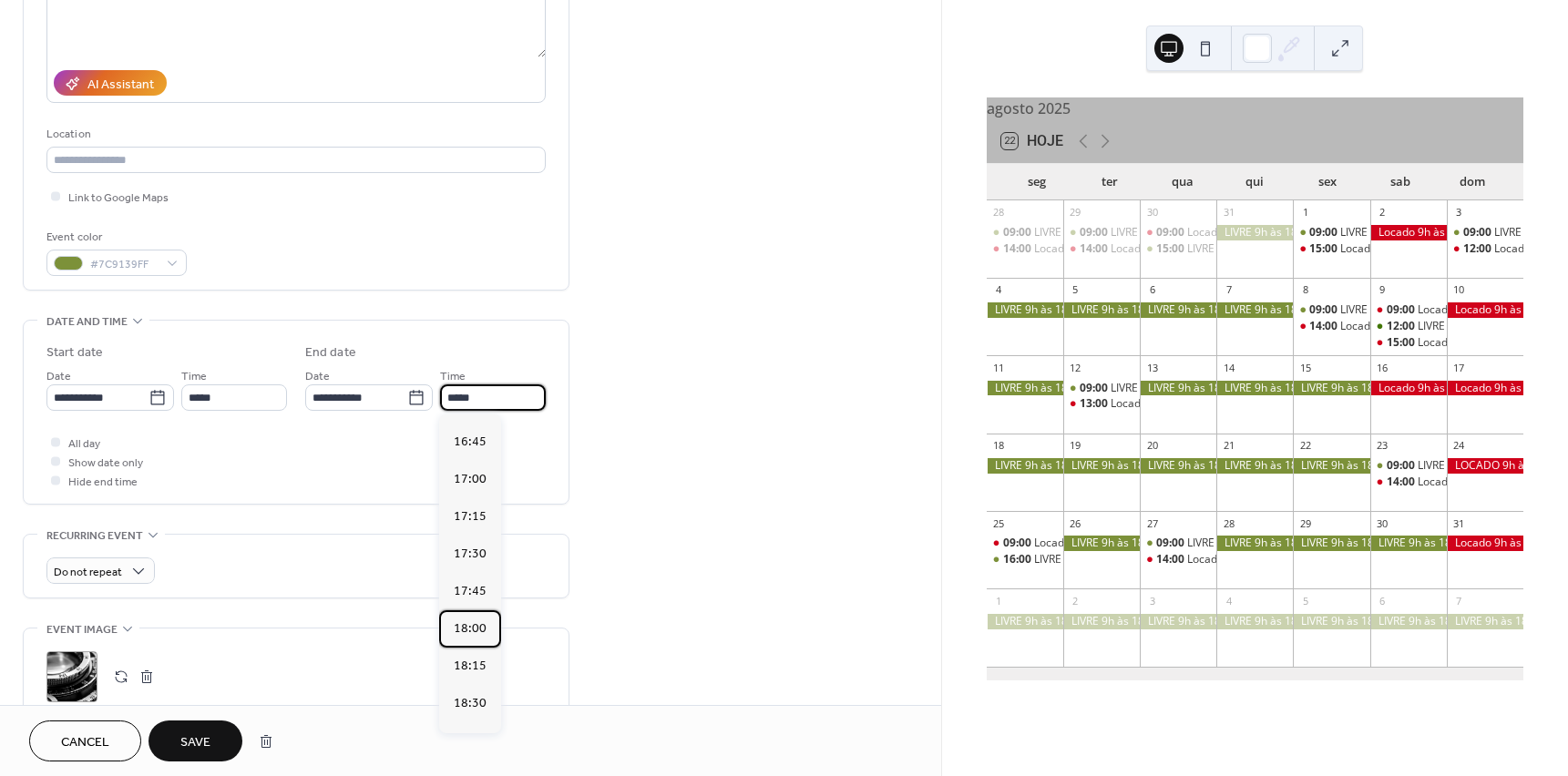 click on "18:00" at bounding box center [470, 628] 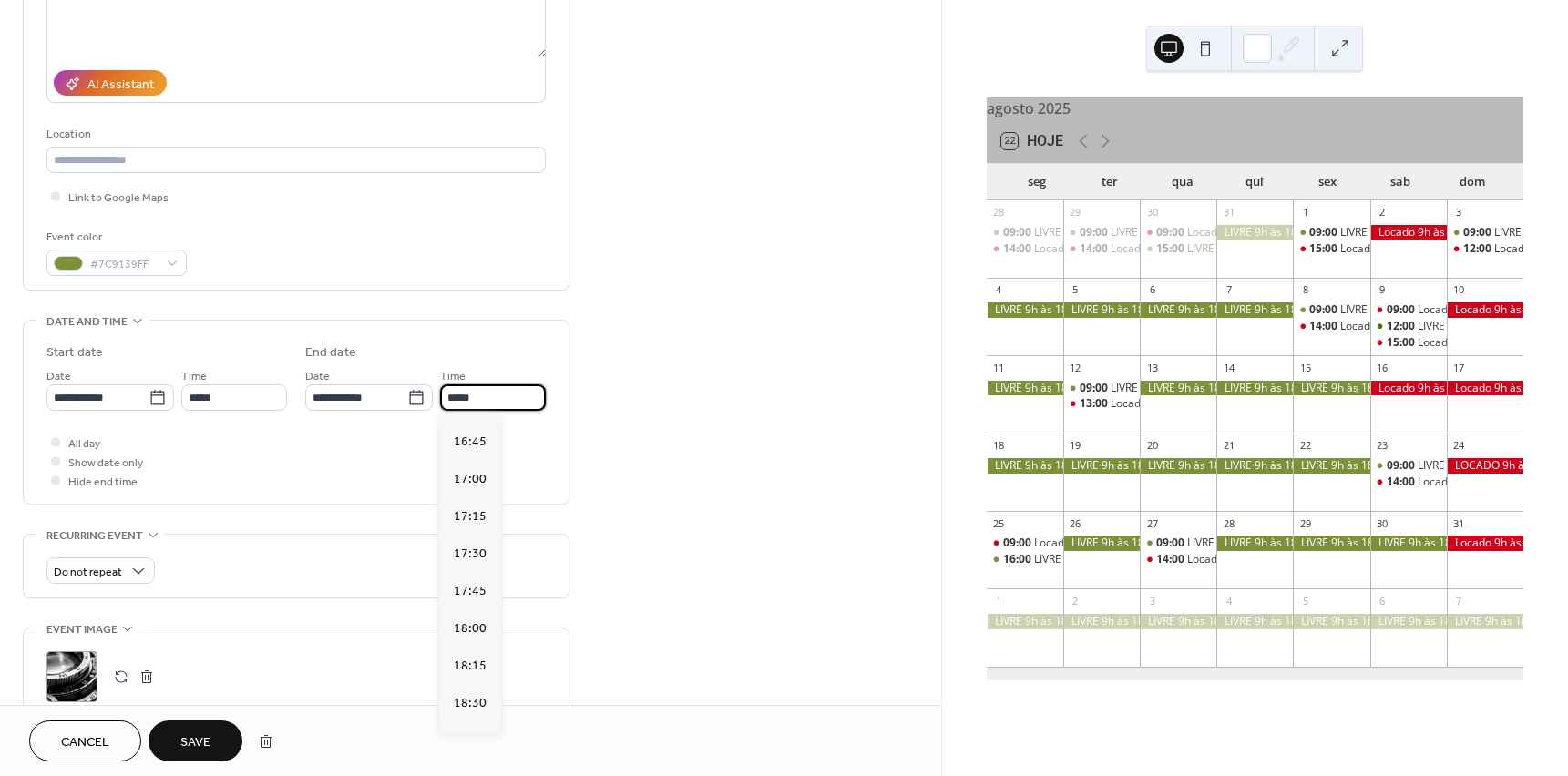 type on "*****" 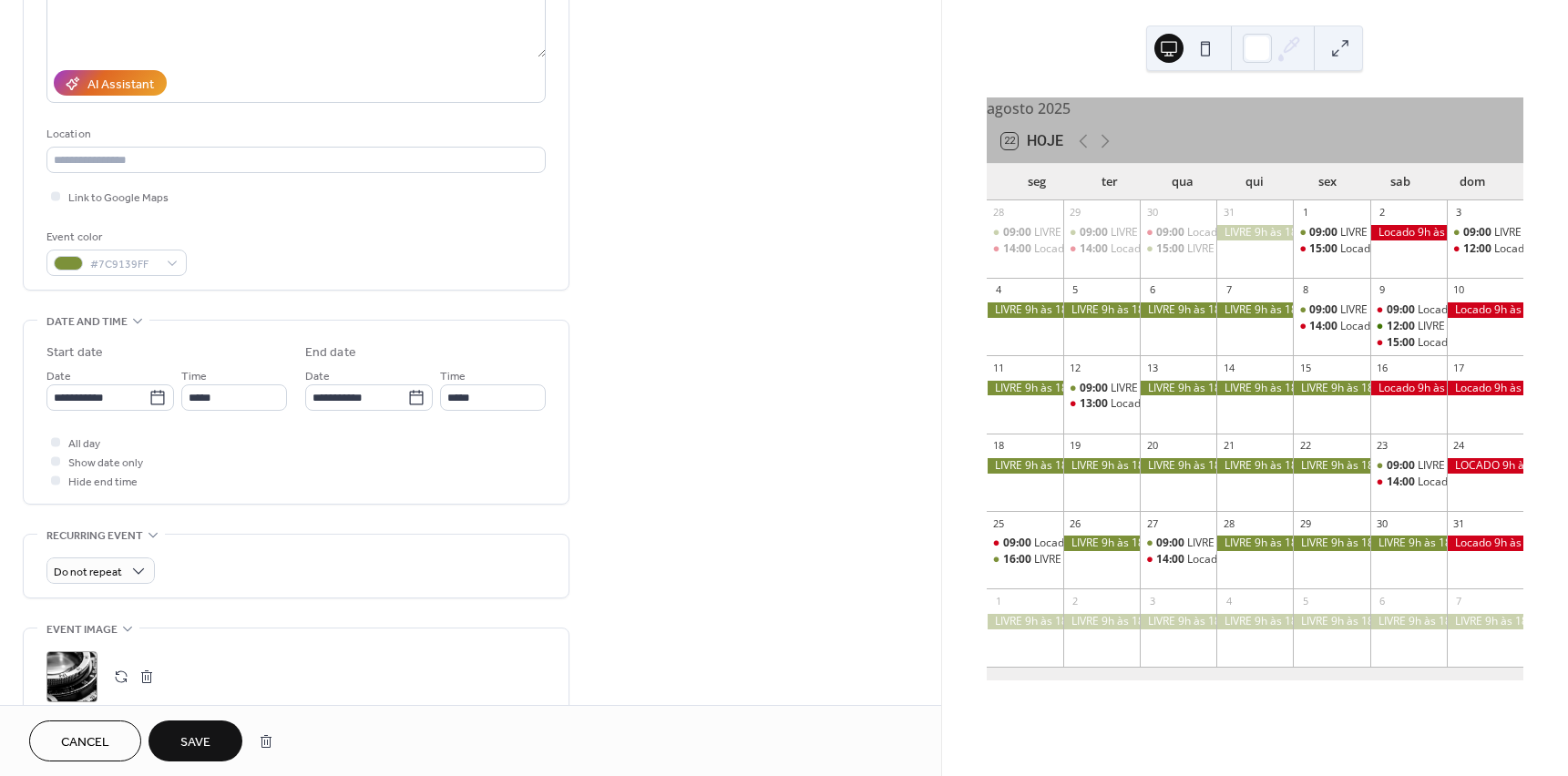 click on "Save" at bounding box center [195, 742] 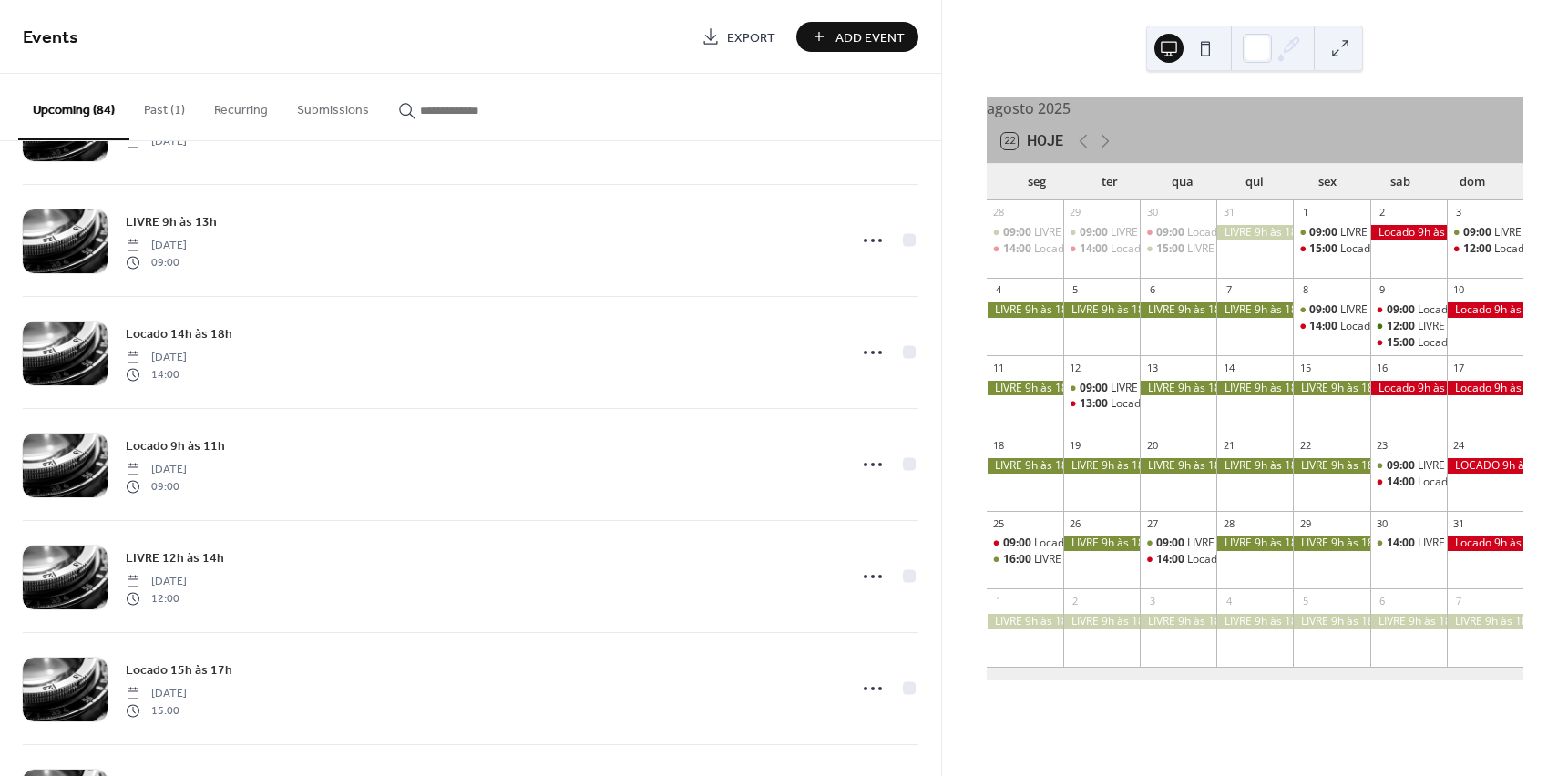 scroll, scrollTop: 2780, scrollLeft: 0, axis: vertical 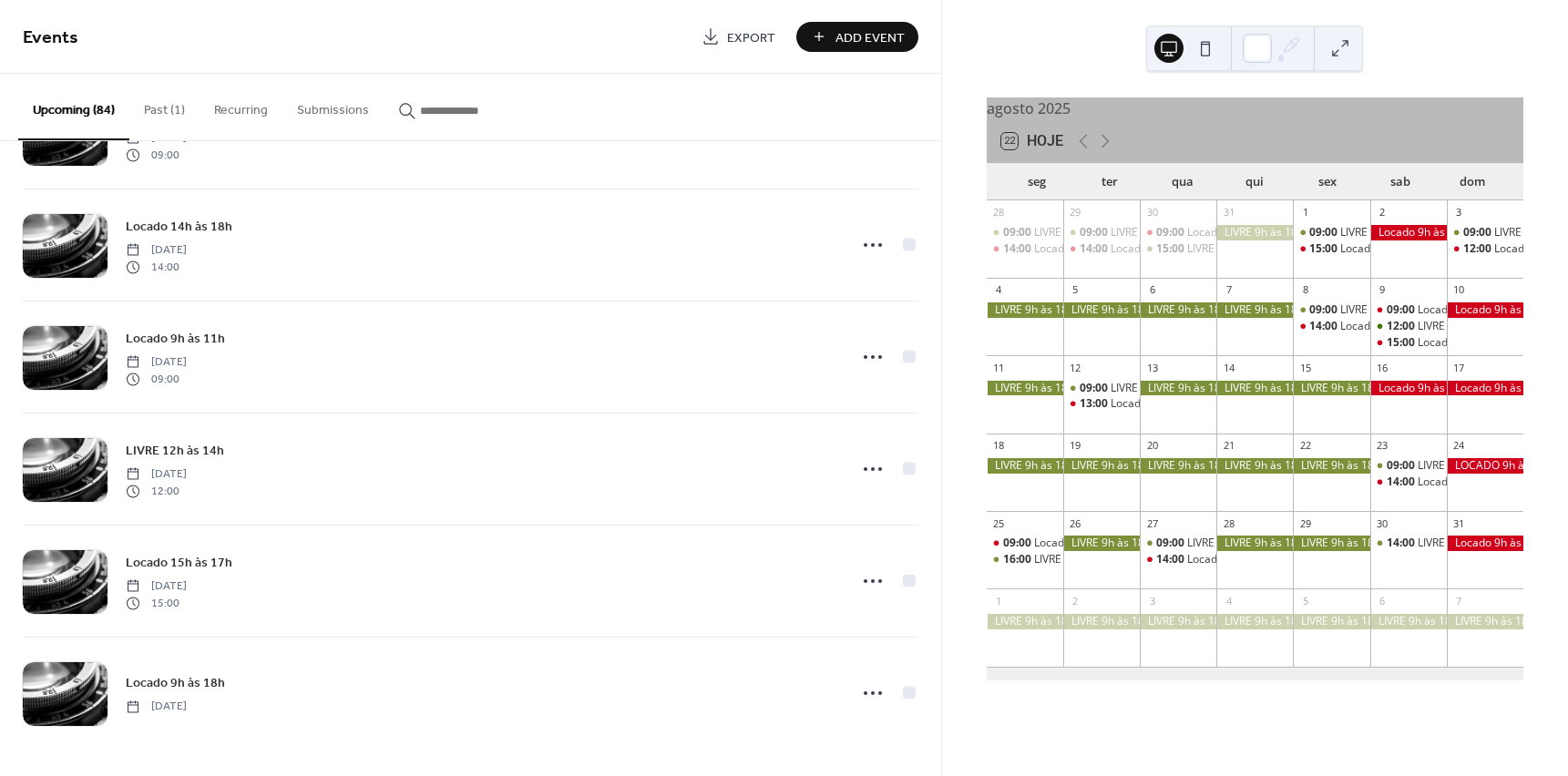 click on "Upcoming (84)" at bounding box center [74, 107] 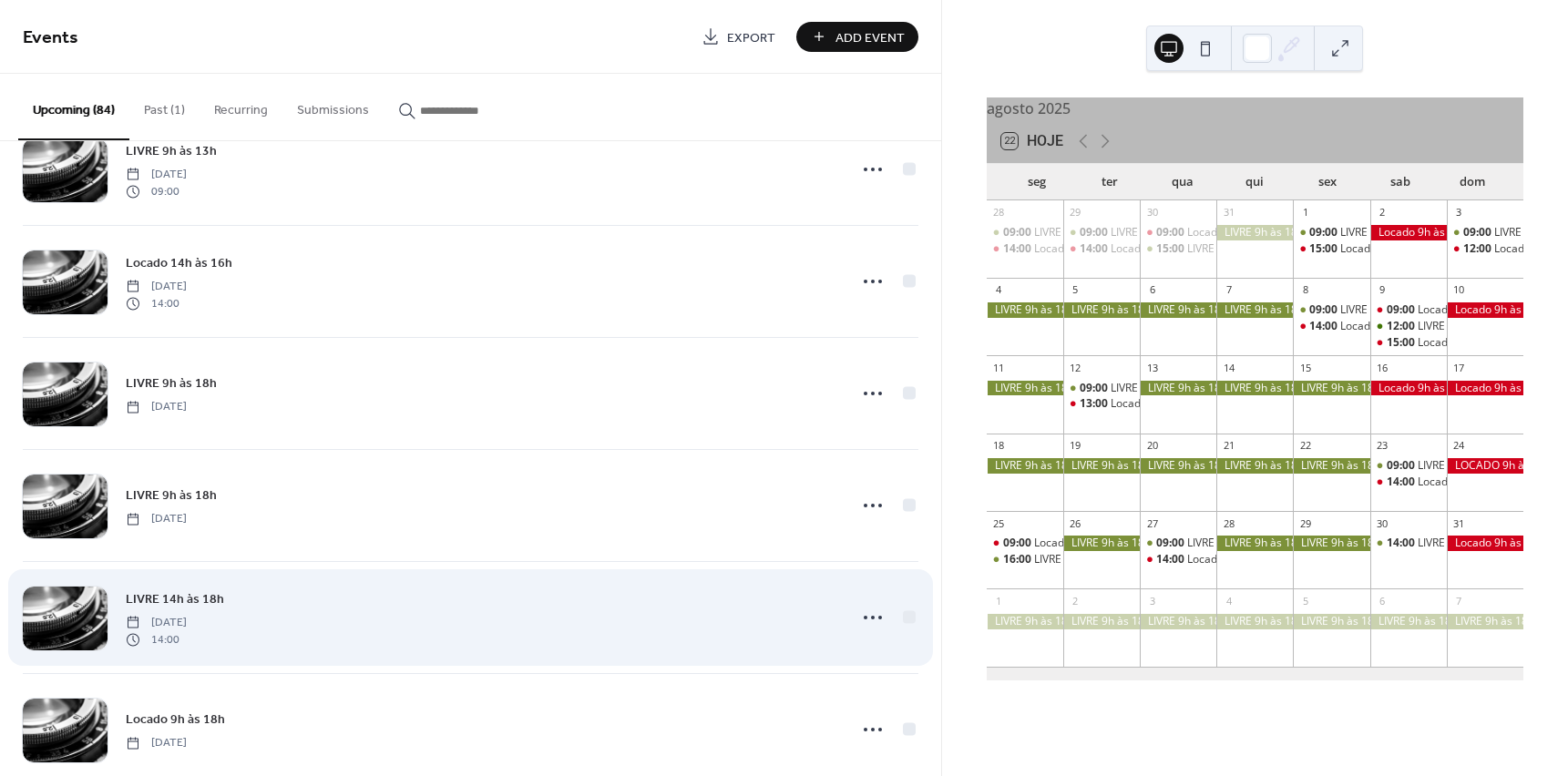 scroll, scrollTop: 5567, scrollLeft: 0, axis: vertical 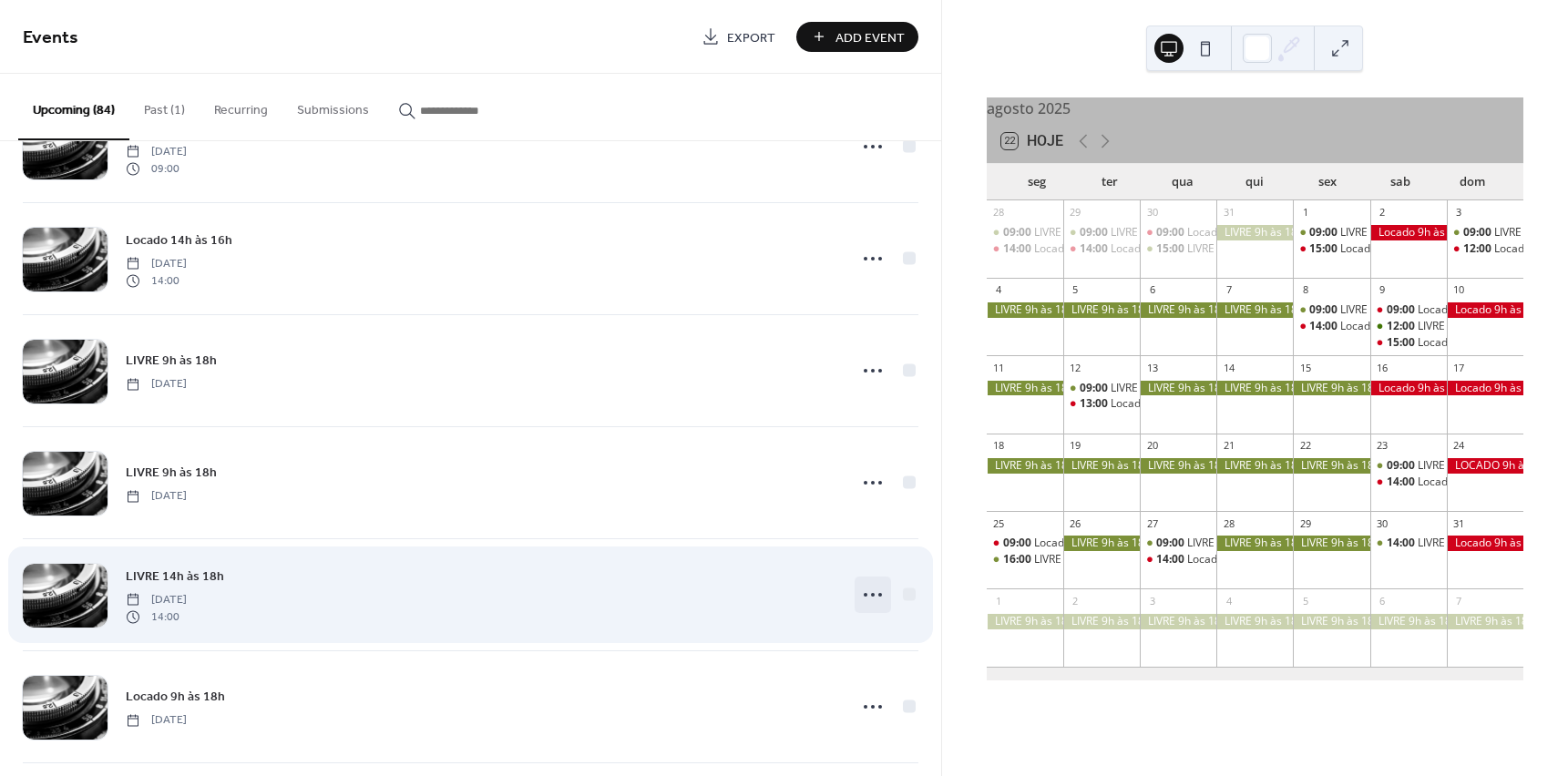 click 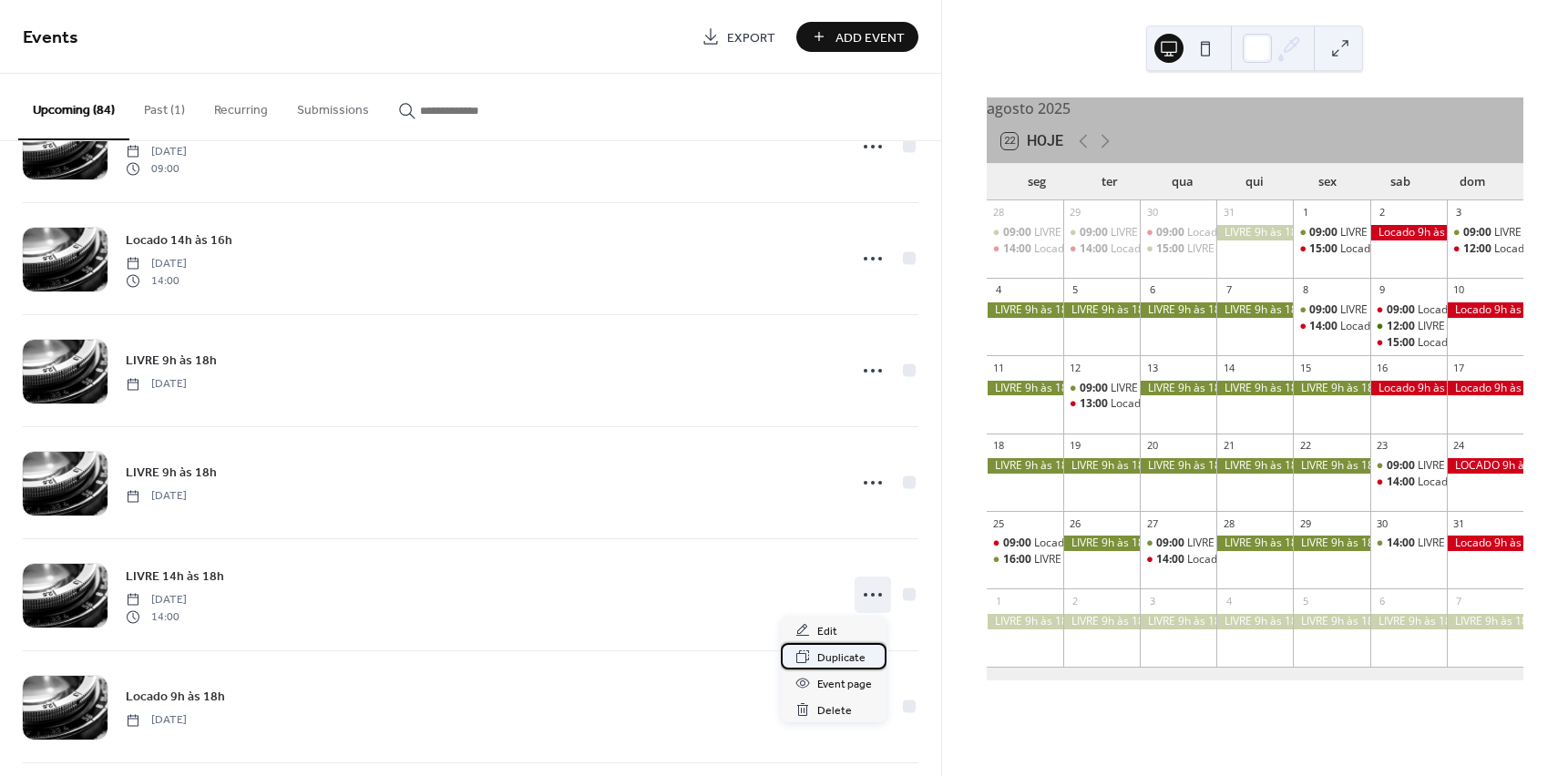click on "Duplicate" at bounding box center (841, 658) 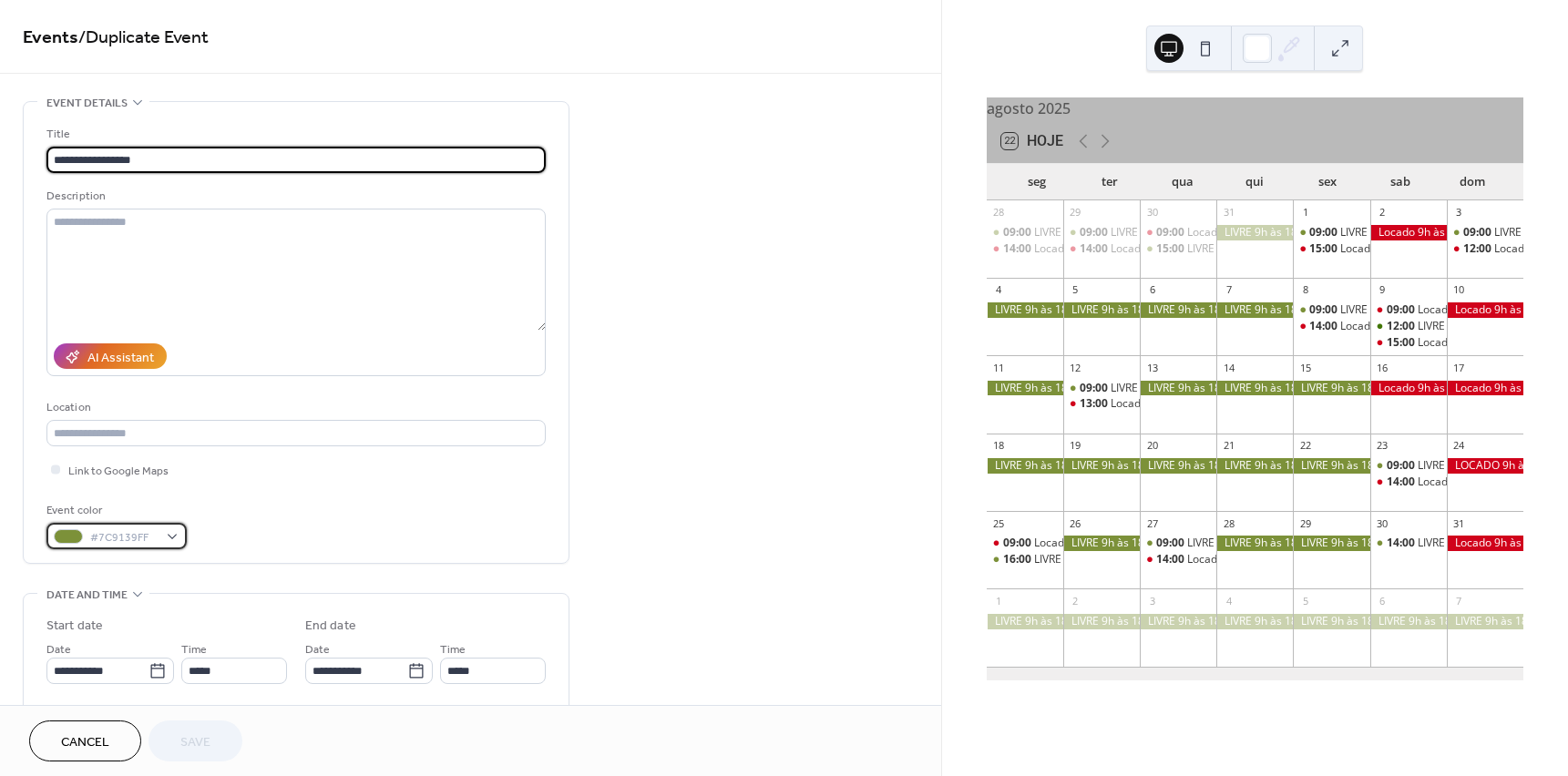 click on "#7C9139FF" at bounding box center [124, 537] 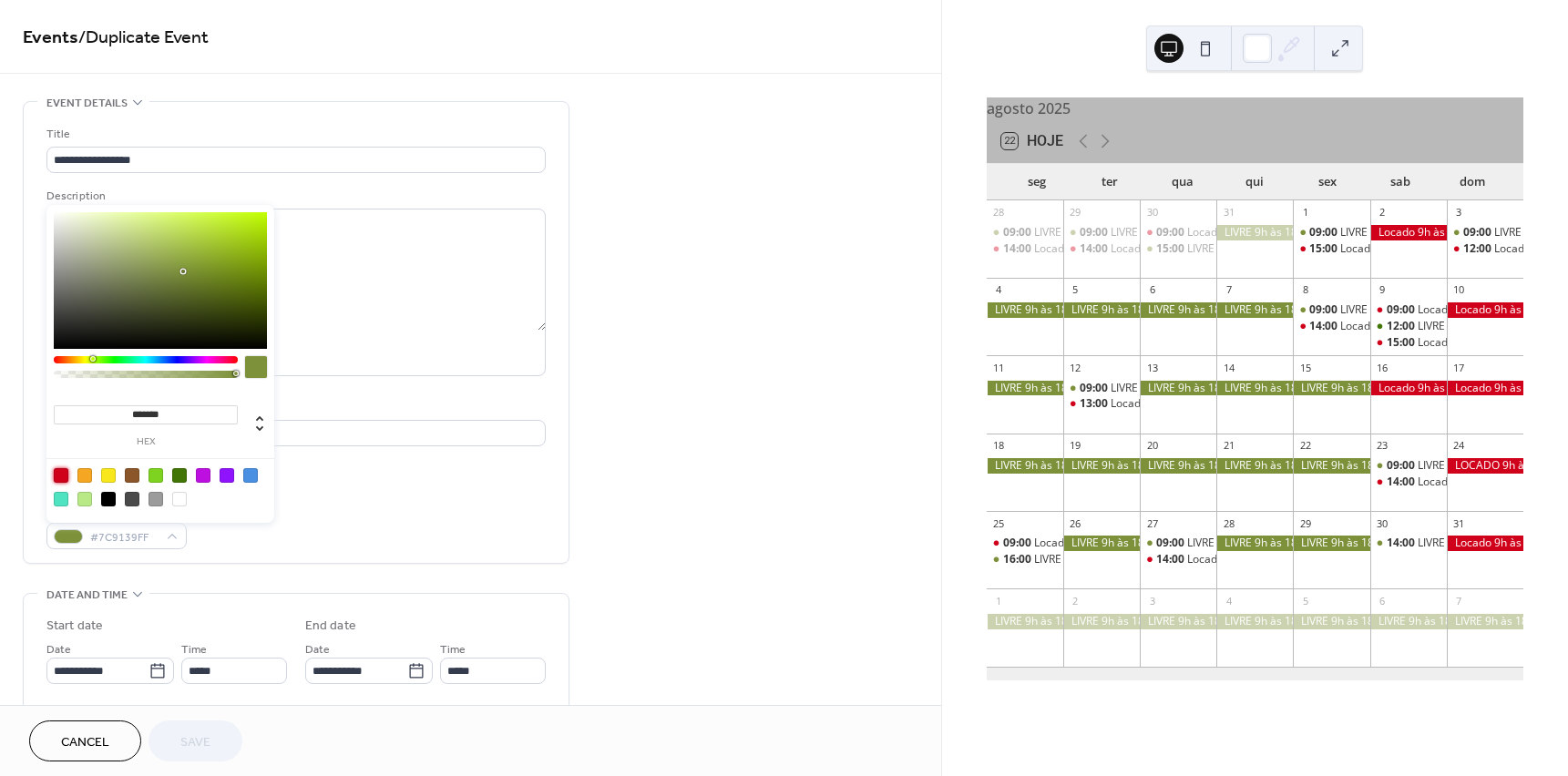 click at bounding box center [61, 475] 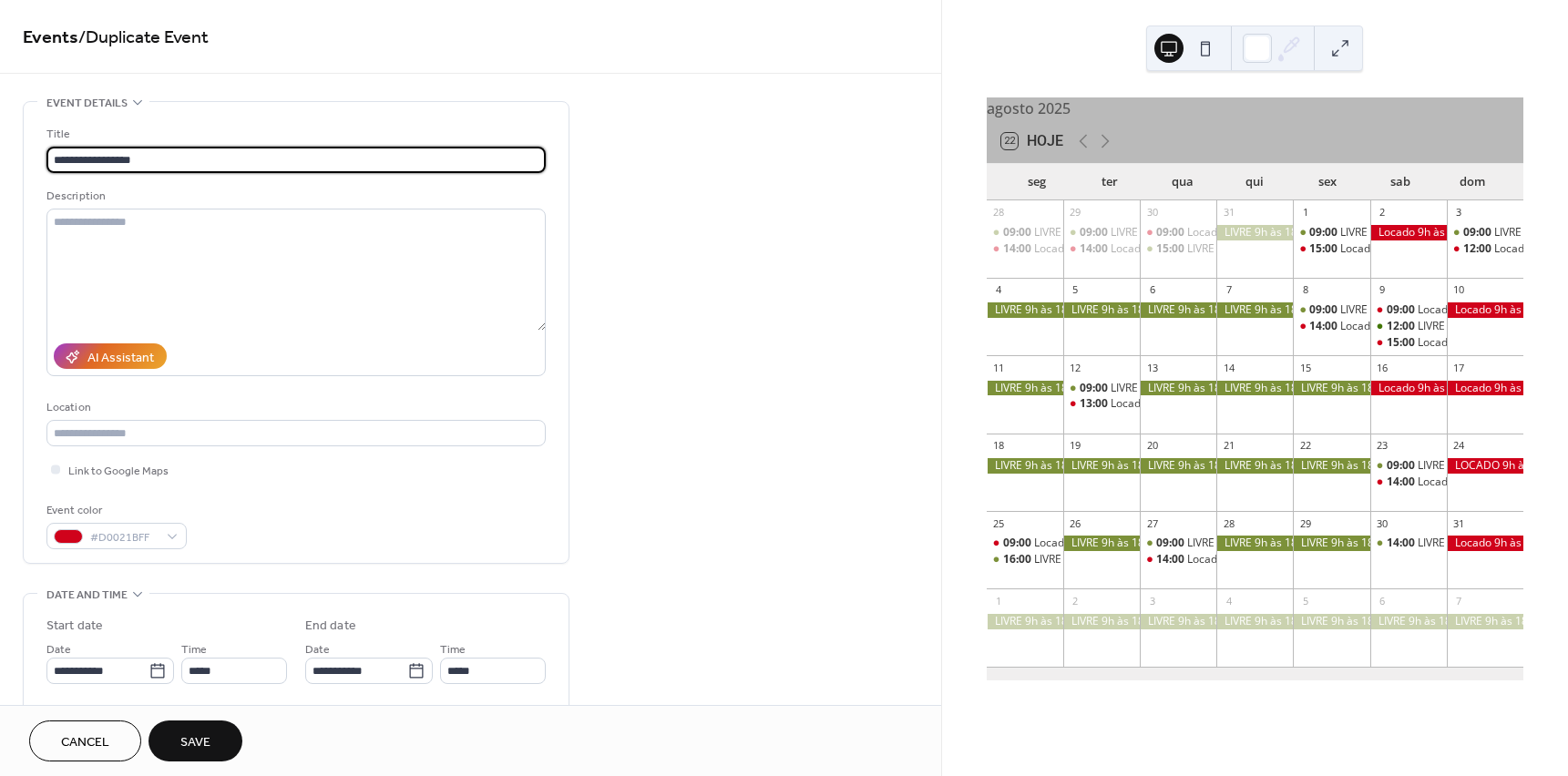 drag, startPoint x: 155, startPoint y: 156, endPoint x: -12, endPoint y: 147, distance: 167.24234 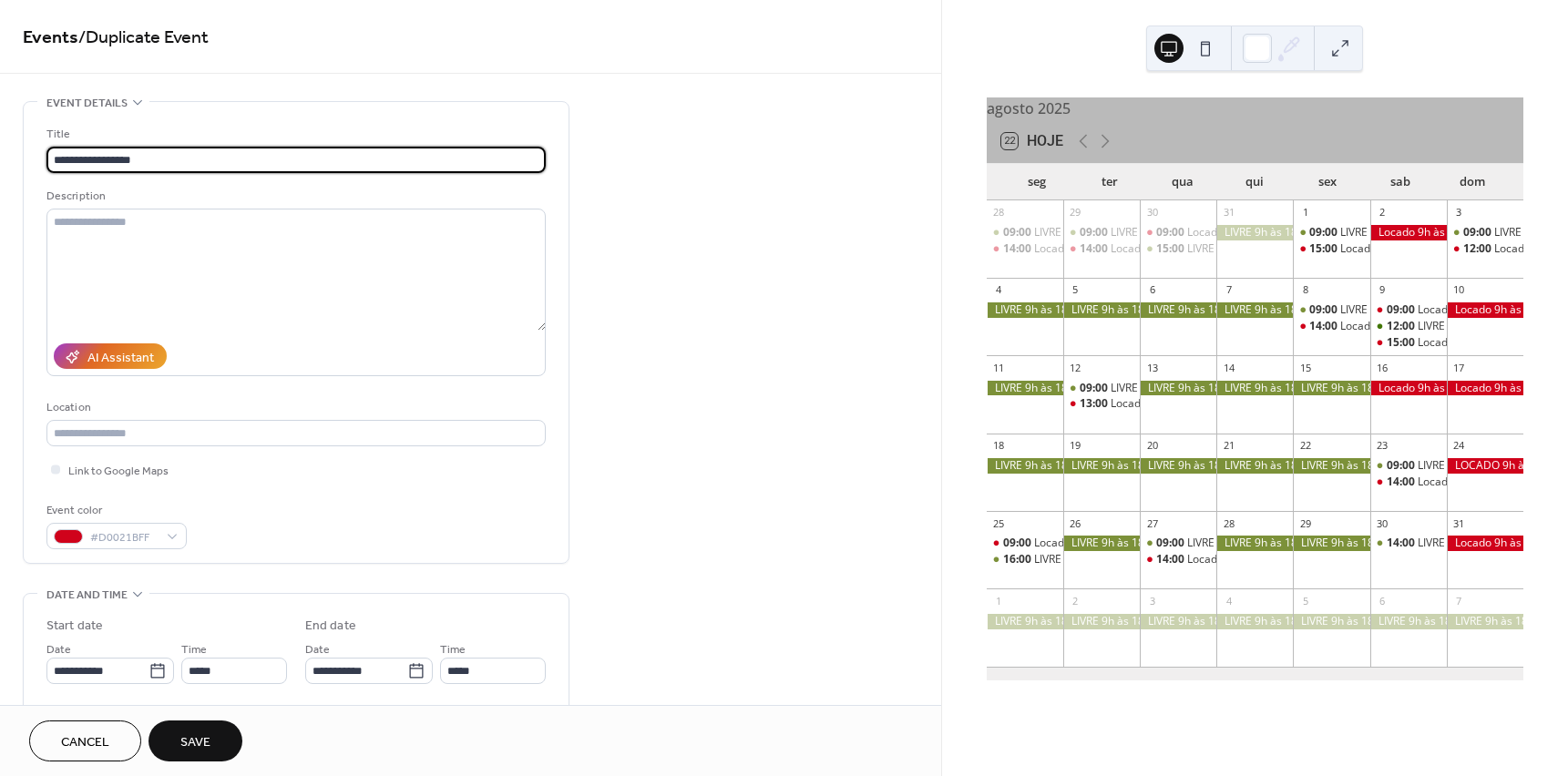click on "**********" at bounding box center [784, 388] 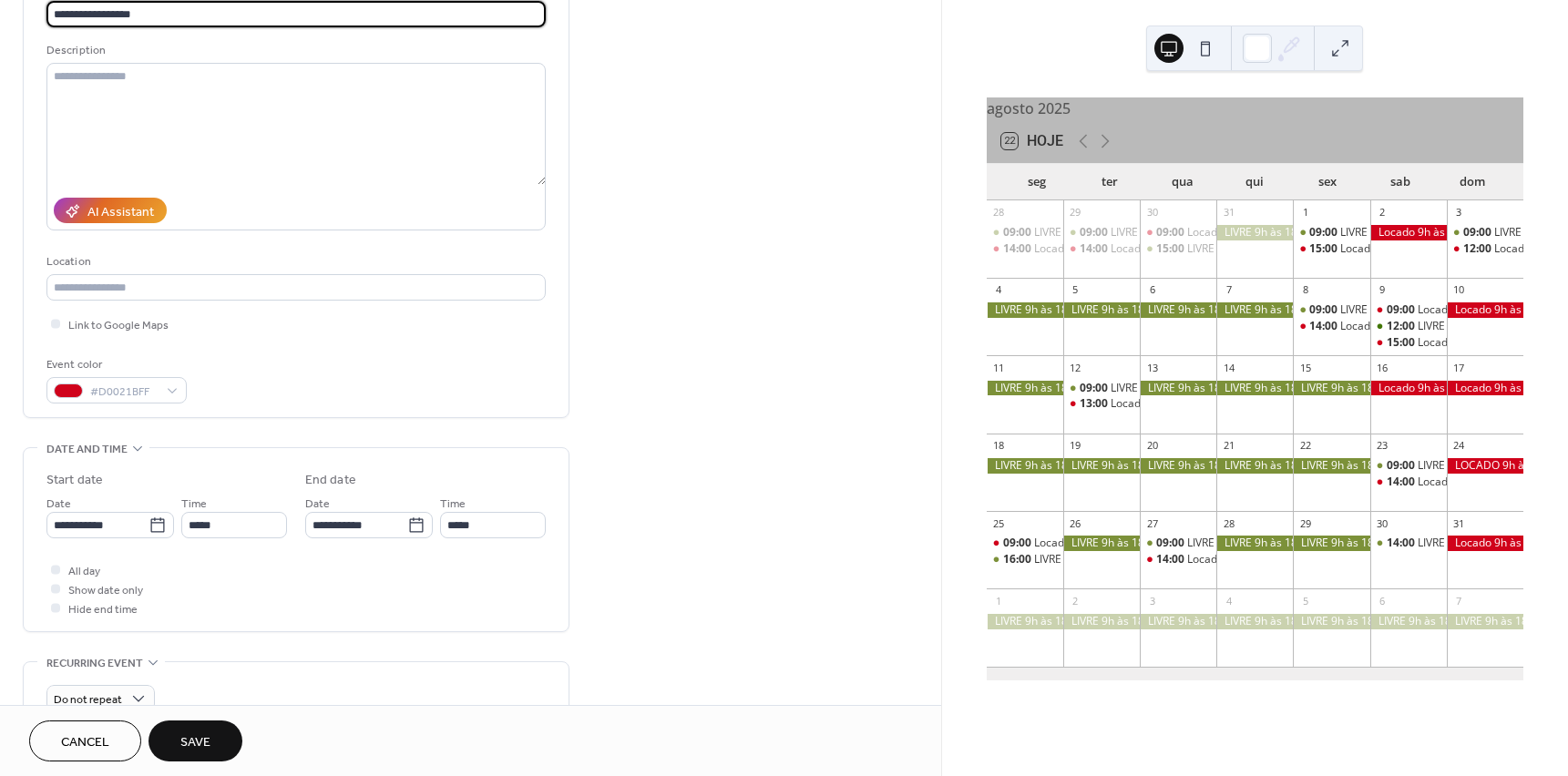 scroll, scrollTop: 182, scrollLeft: 0, axis: vertical 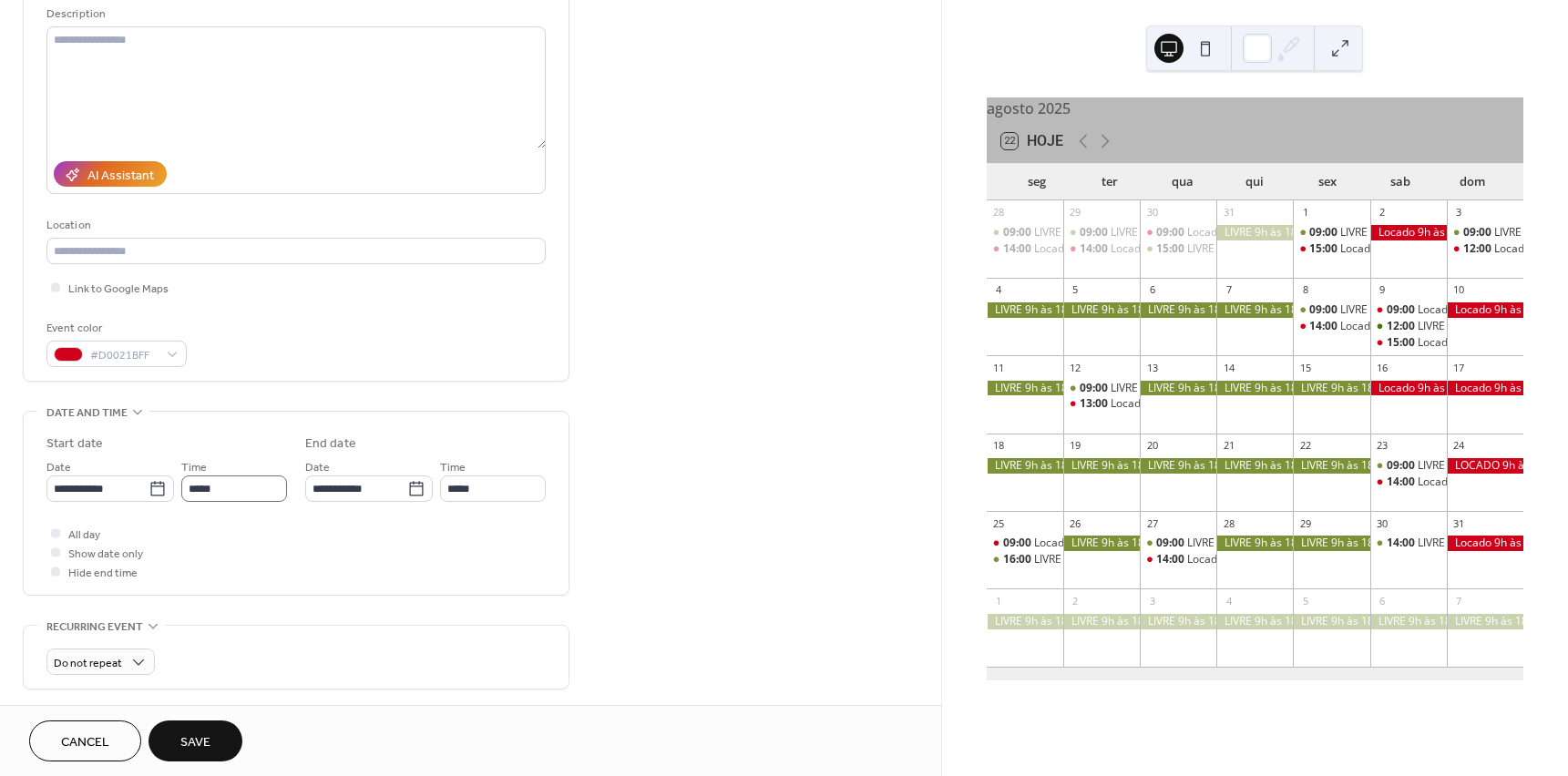 type on "**********" 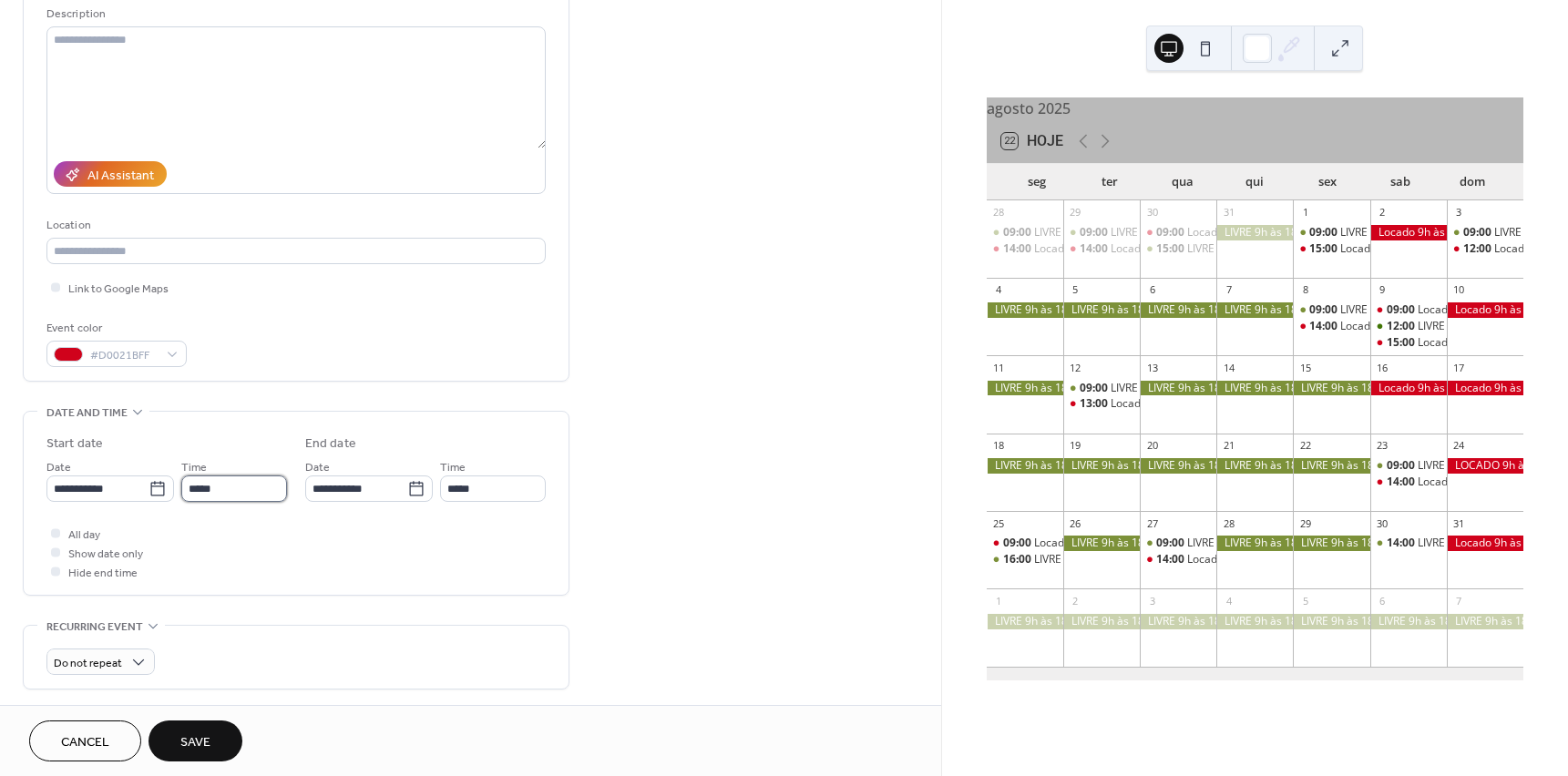 click on "*****" at bounding box center (234, 488) 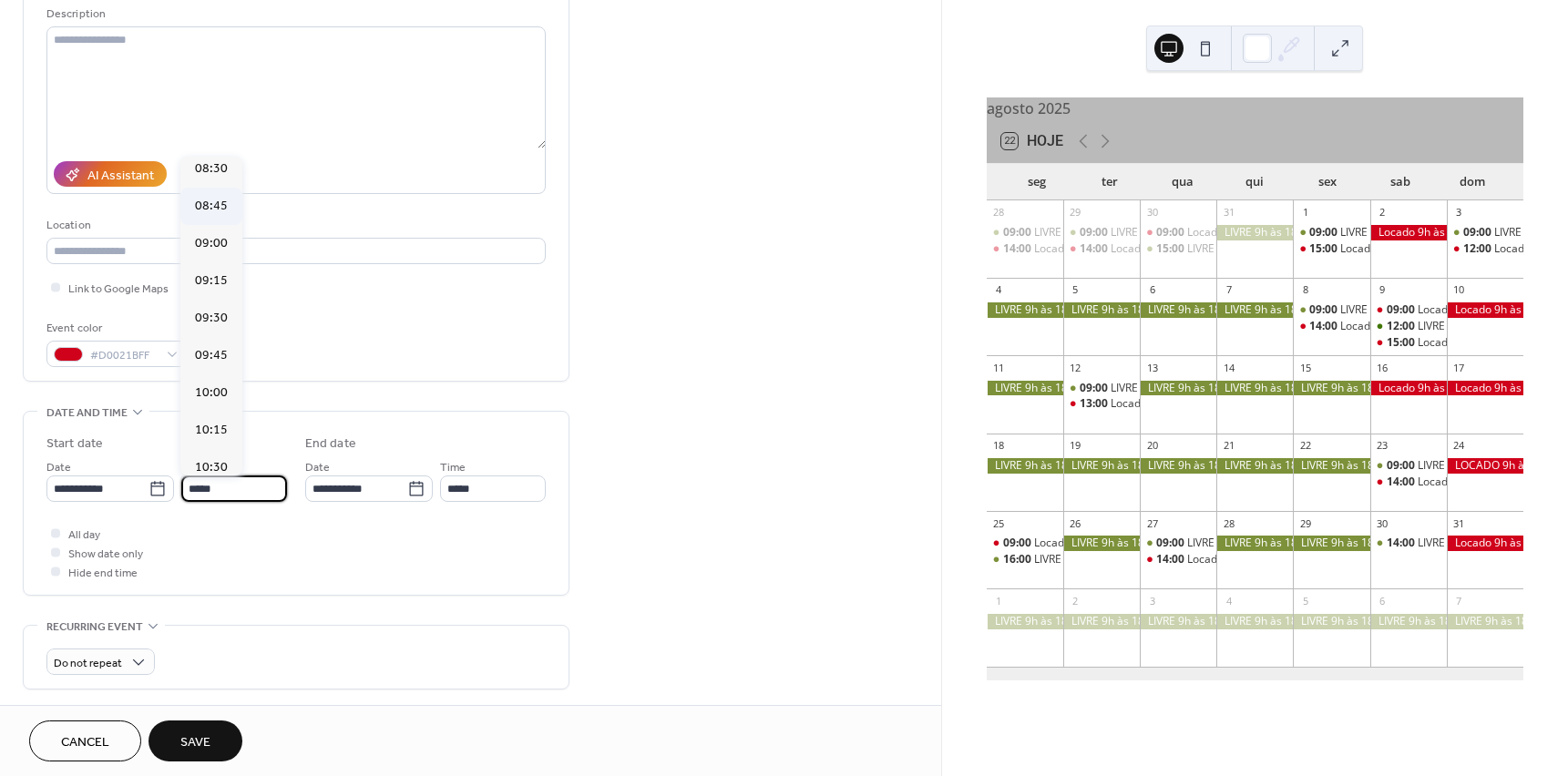 scroll, scrollTop: 1271, scrollLeft: 0, axis: vertical 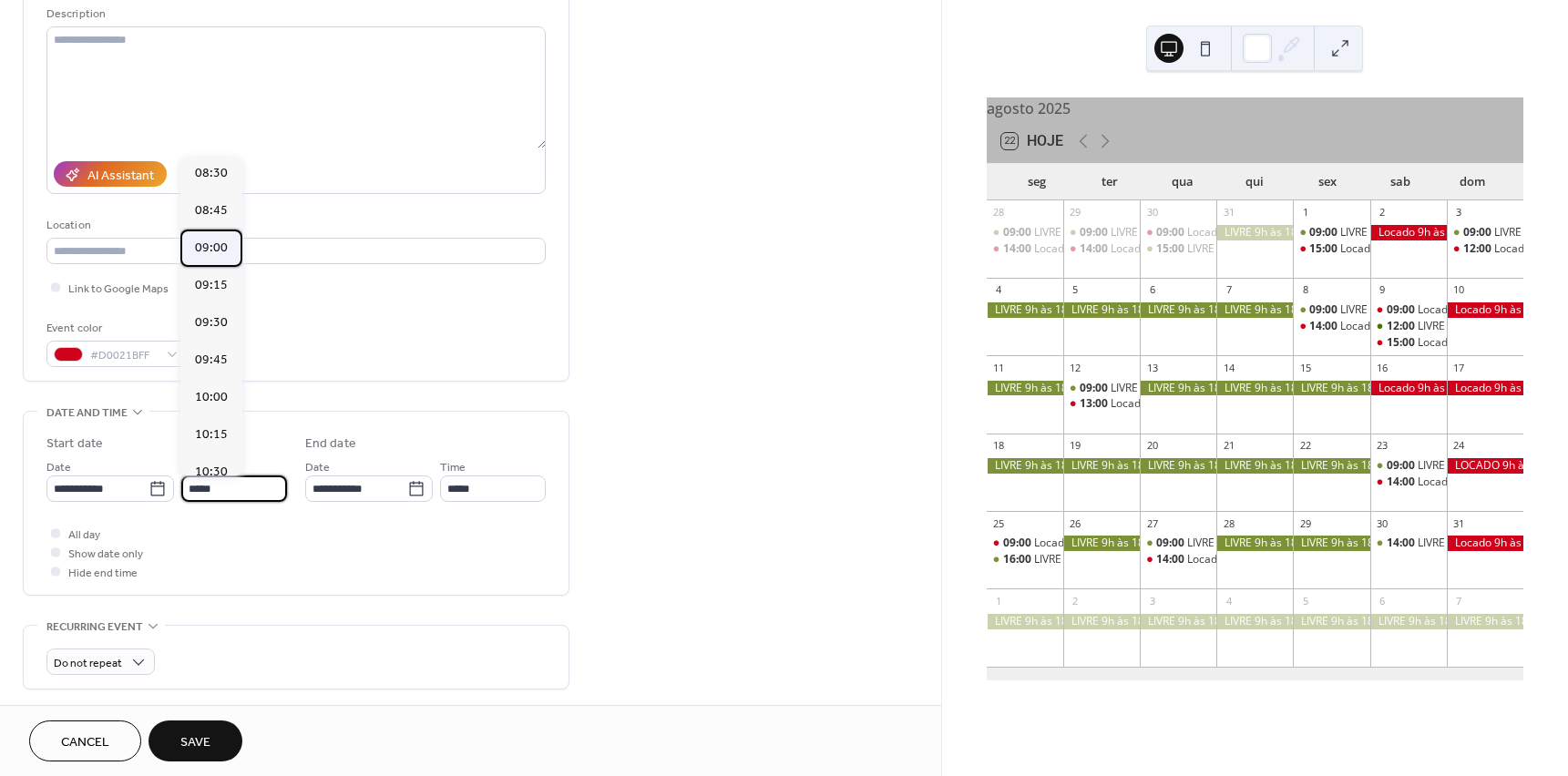 click on "09:00" at bounding box center (211, 248) 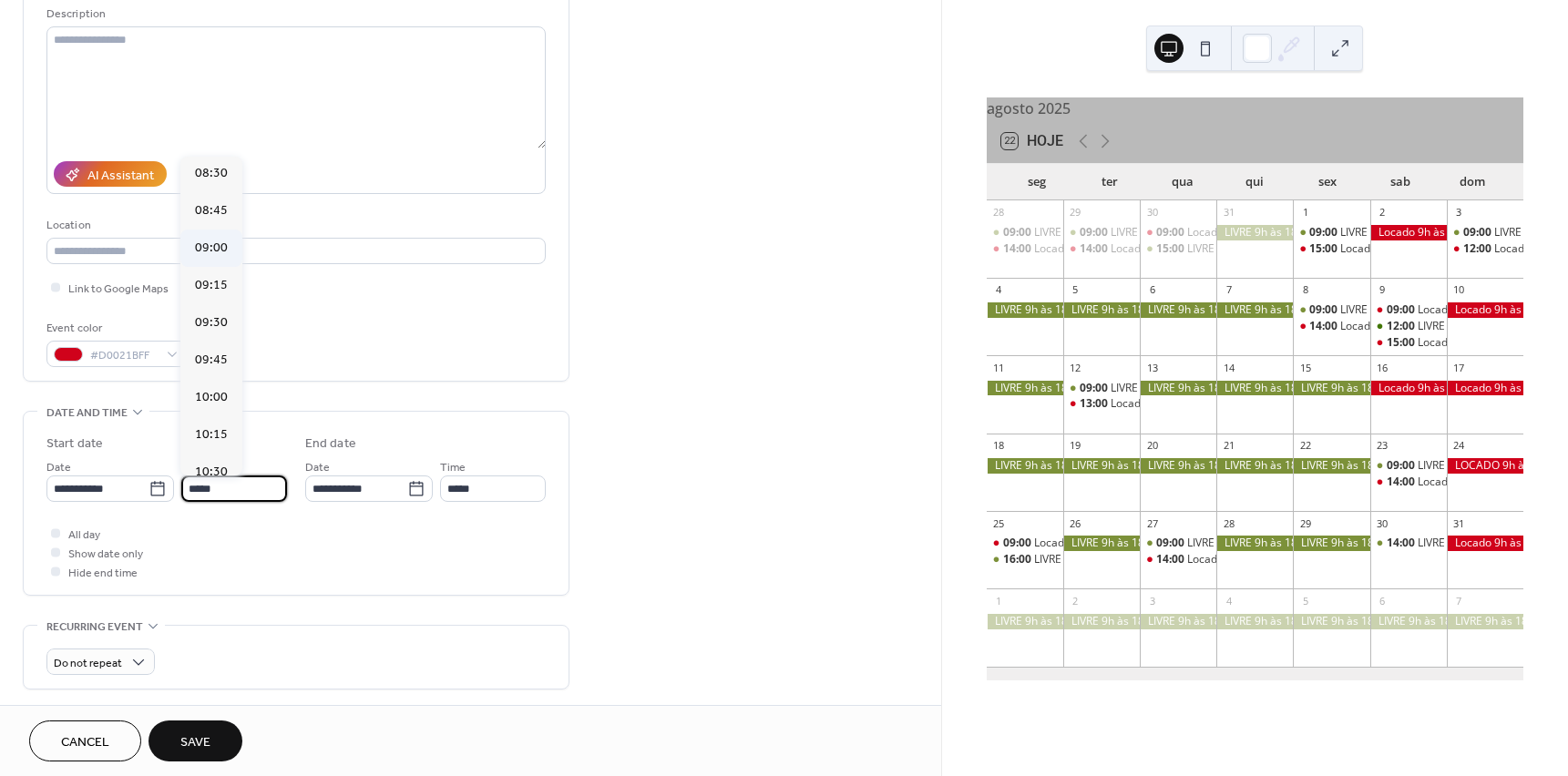 type on "*****" 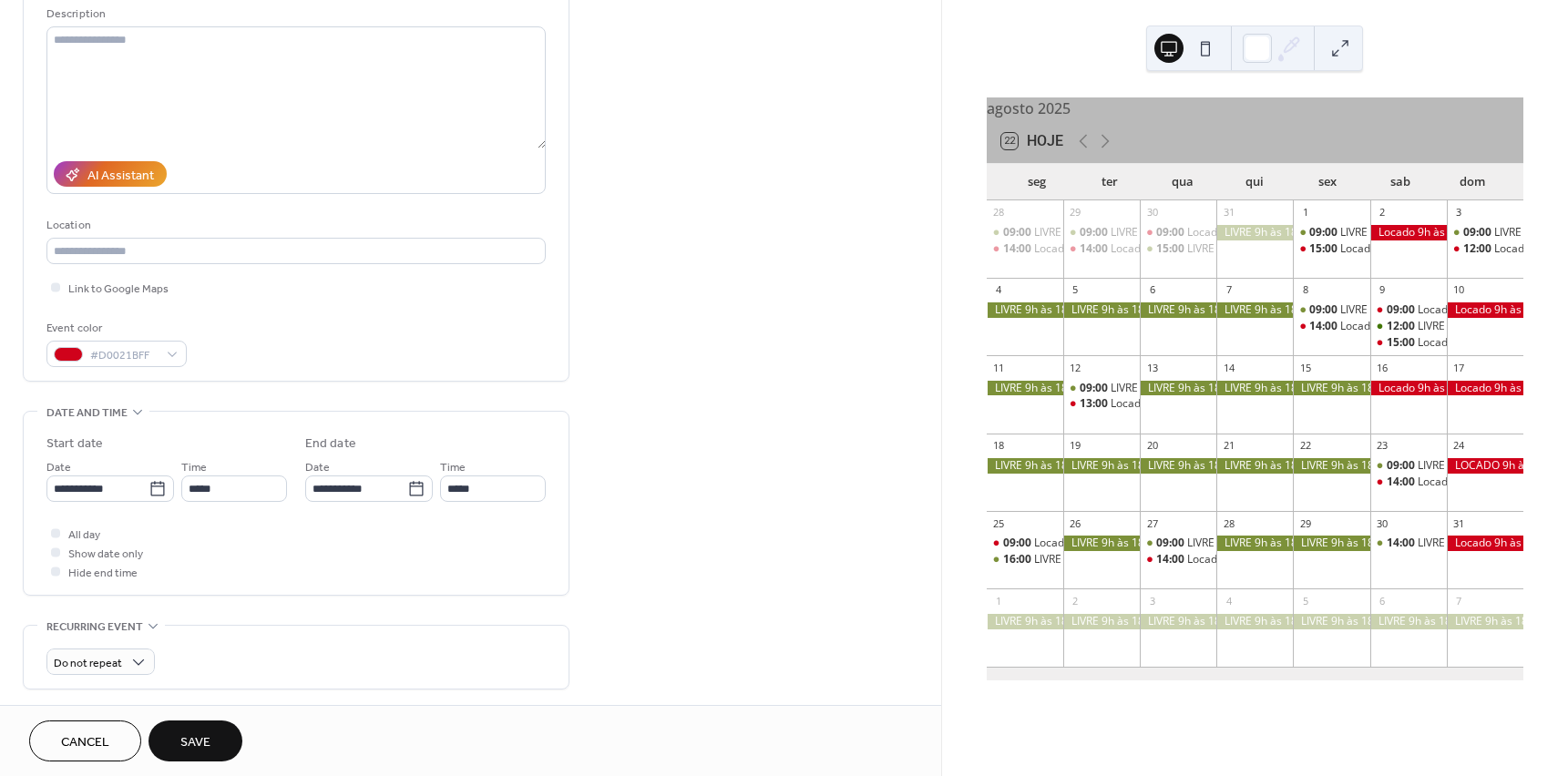 click on "Save" at bounding box center [195, 742] 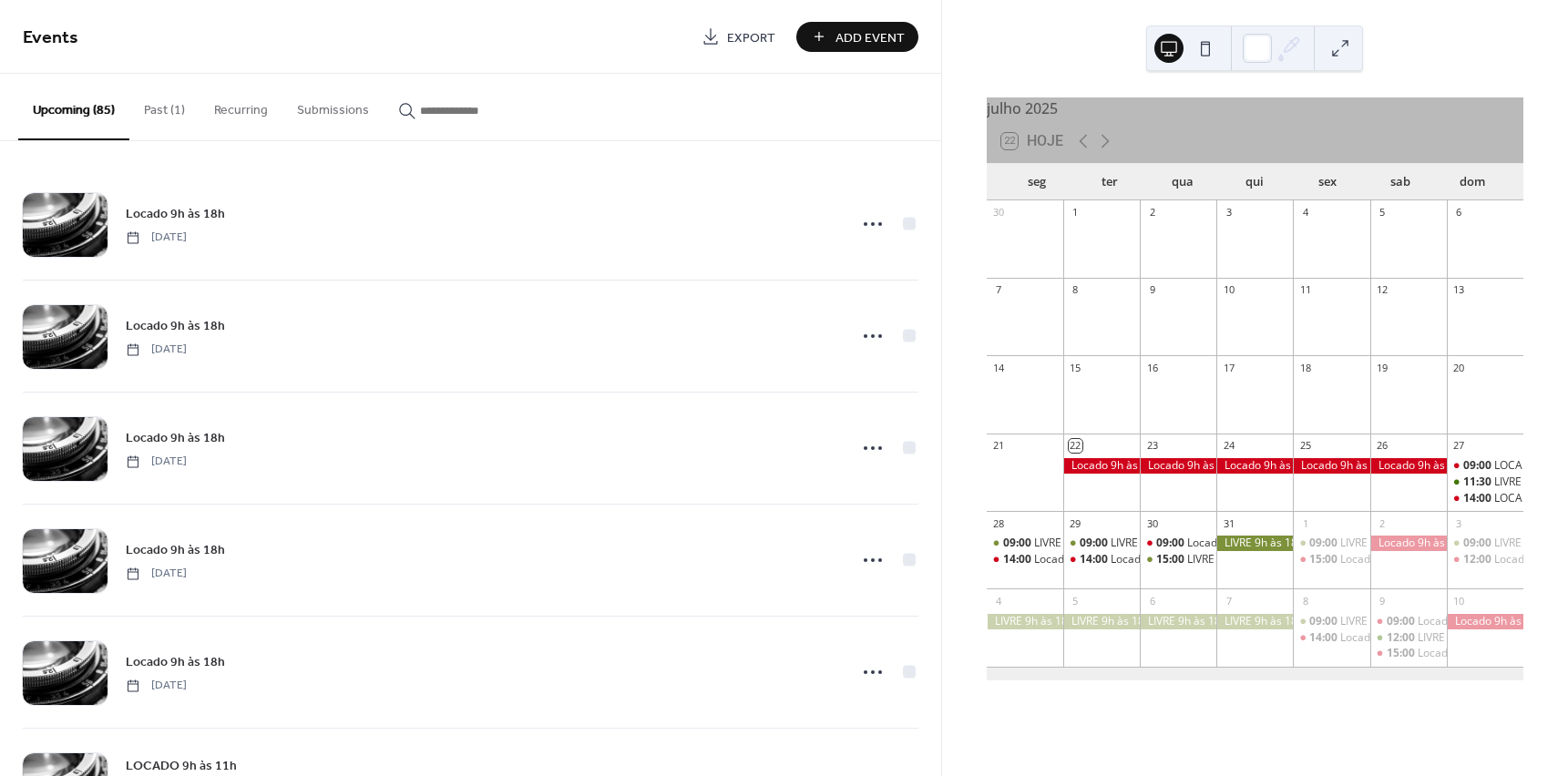 scroll, scrollTop: 0, scrollLeft: 0, axis: both 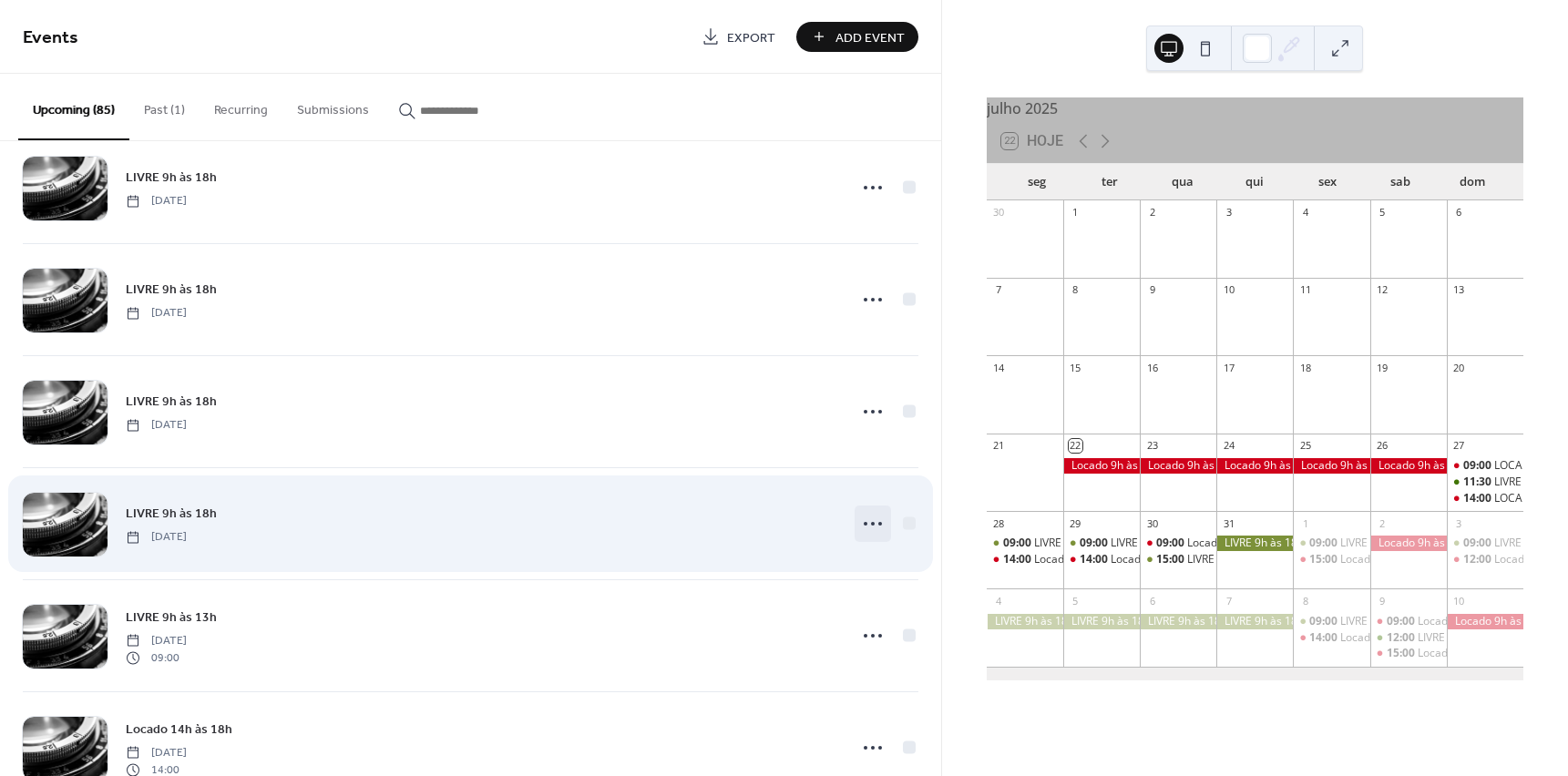 click 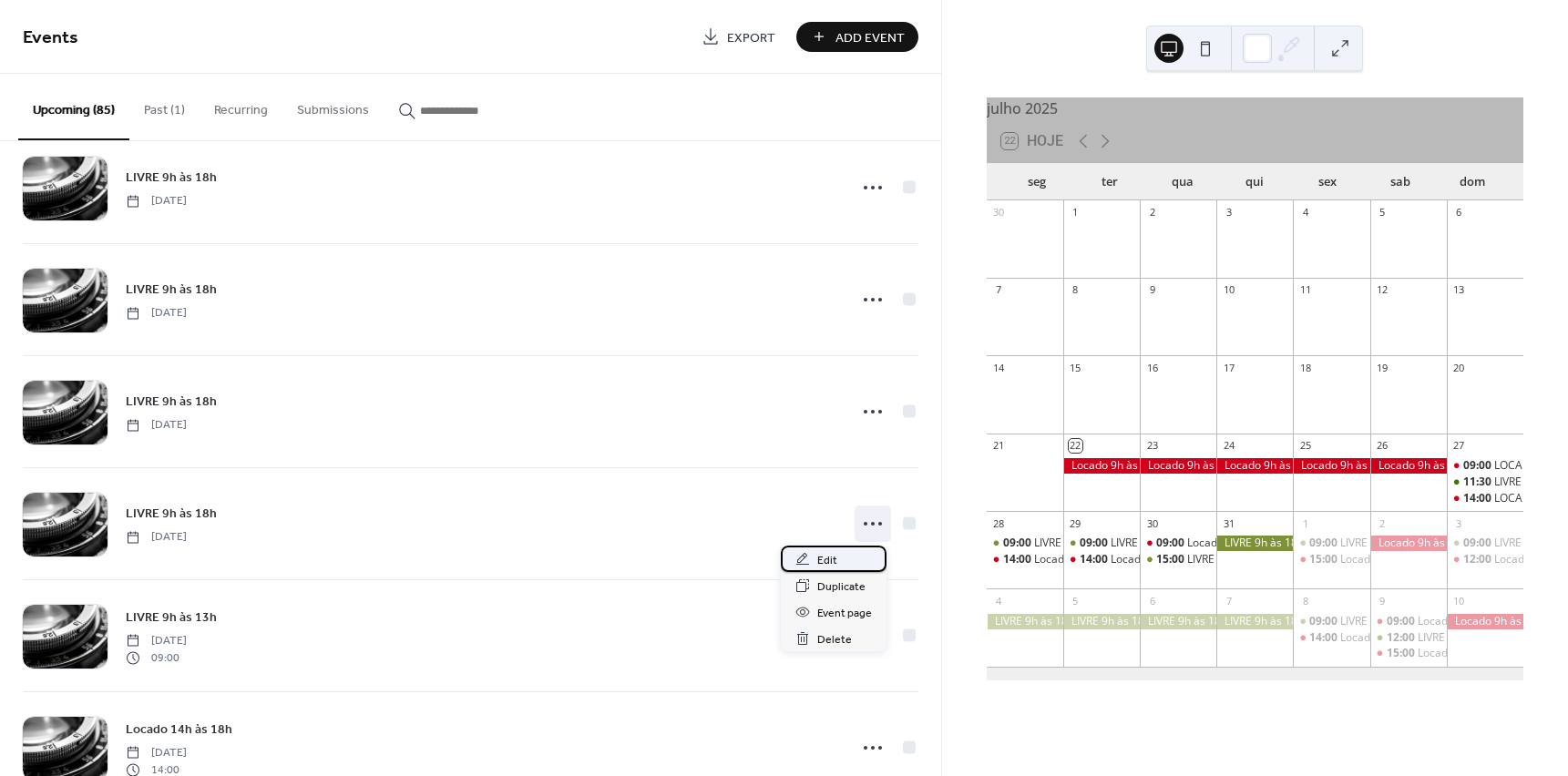 click on "Edit" at bounding box center [834, 558] 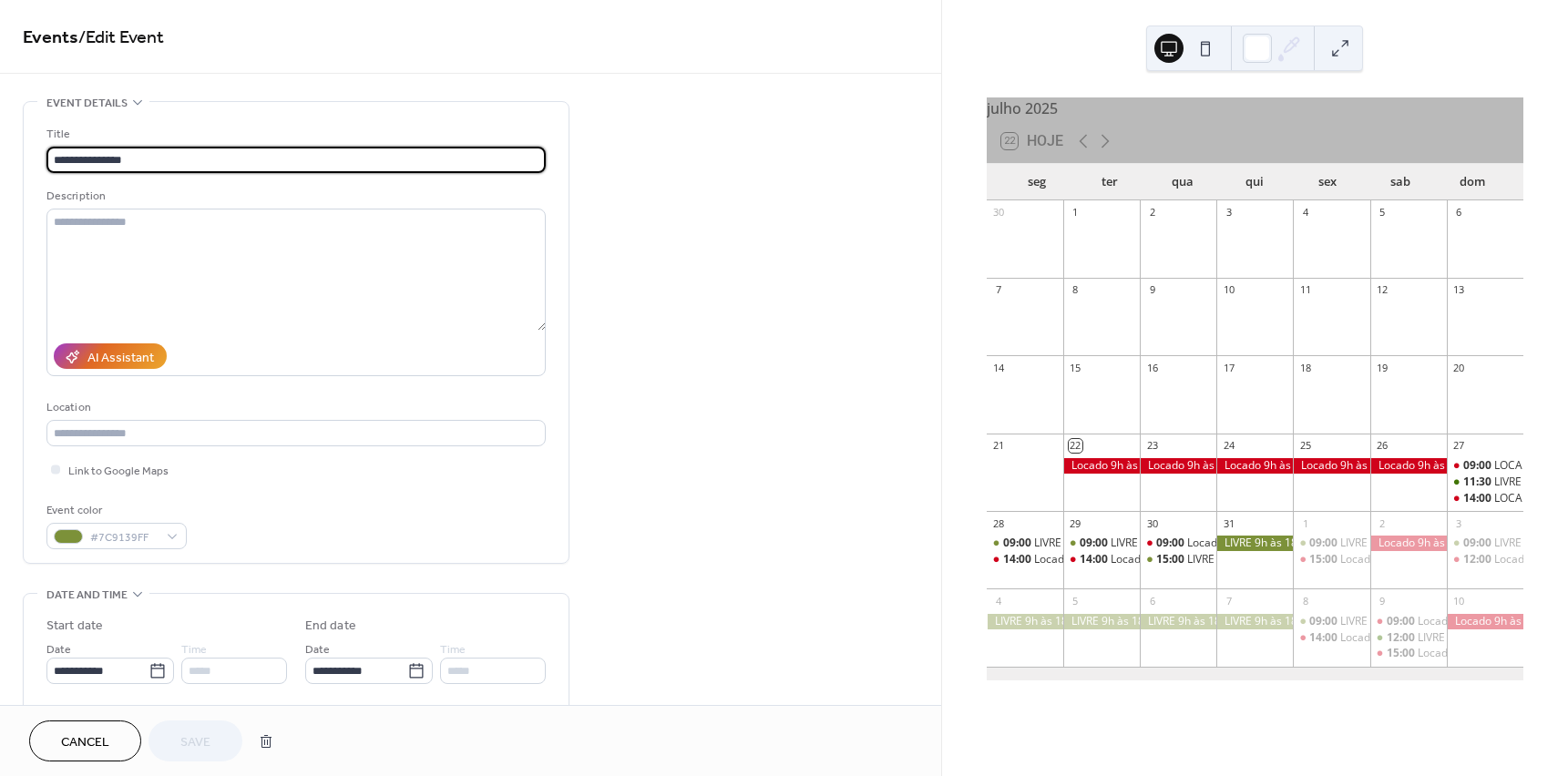 drag, startPoint x: 118, startPoint y: 158, endPoint x: 146, endPoint y: 158, distance: 28 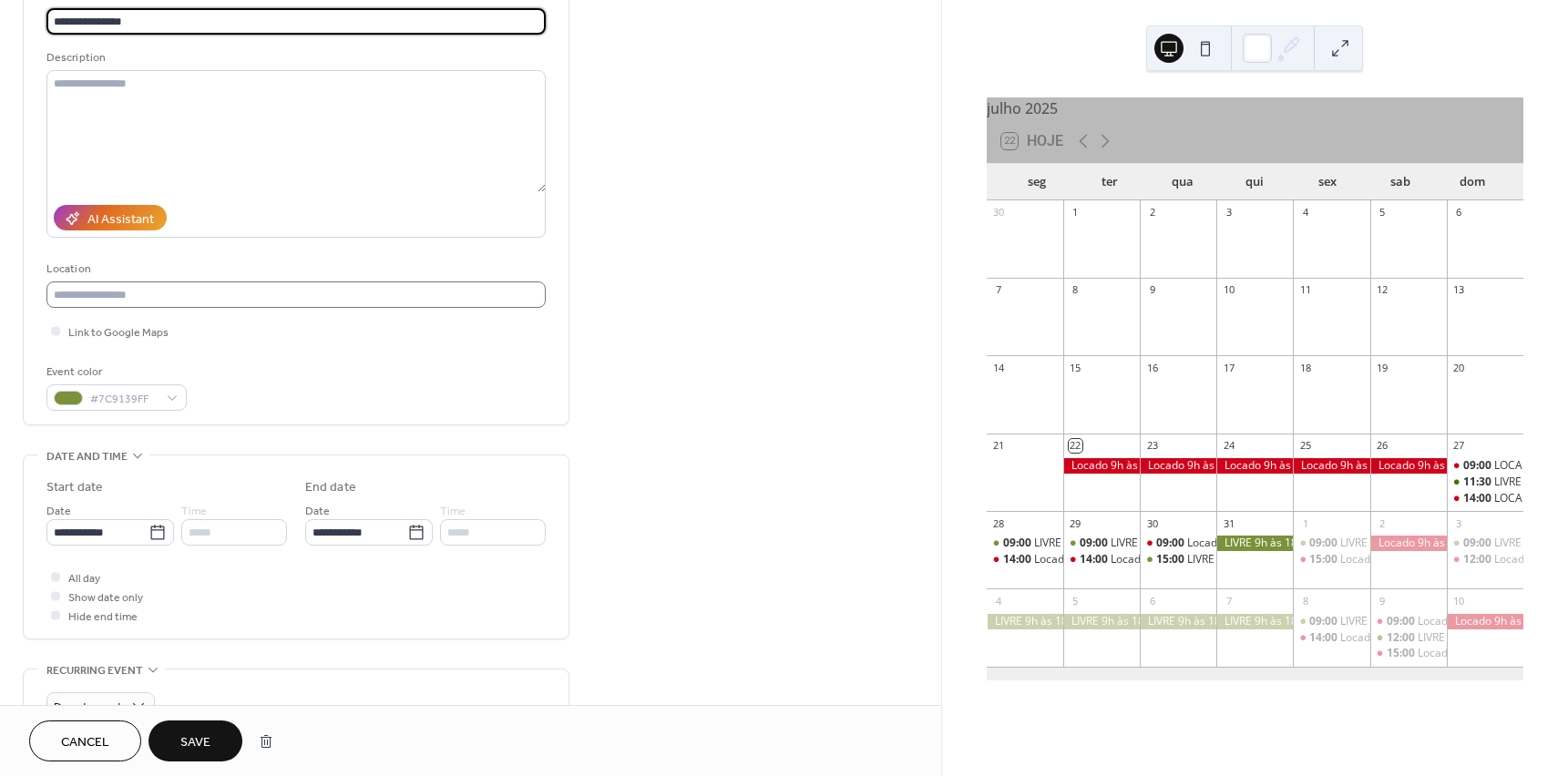 scroll, scrollTop: 273, scrollLeft: 0, axis: vertical 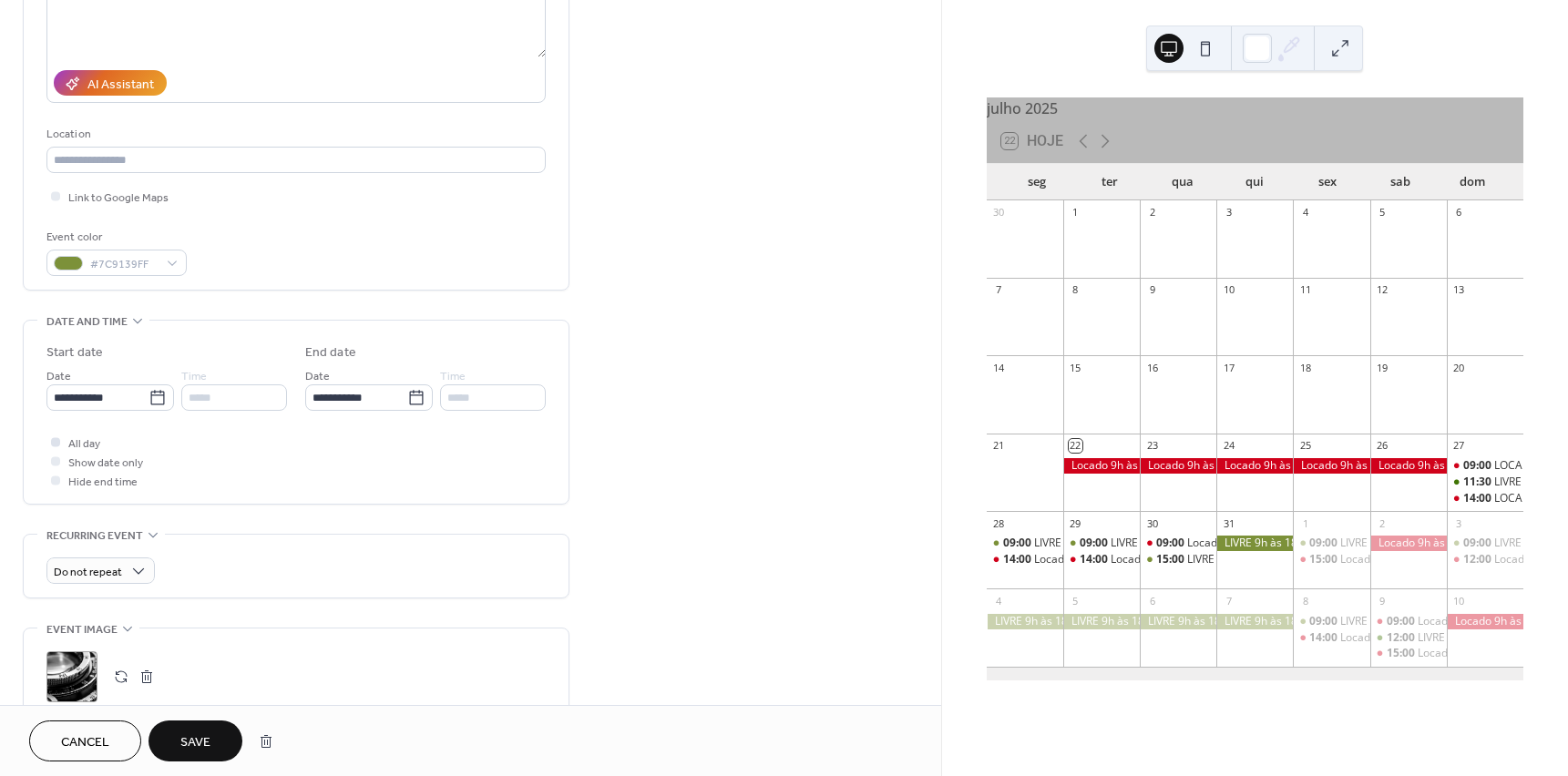 type on "**********" 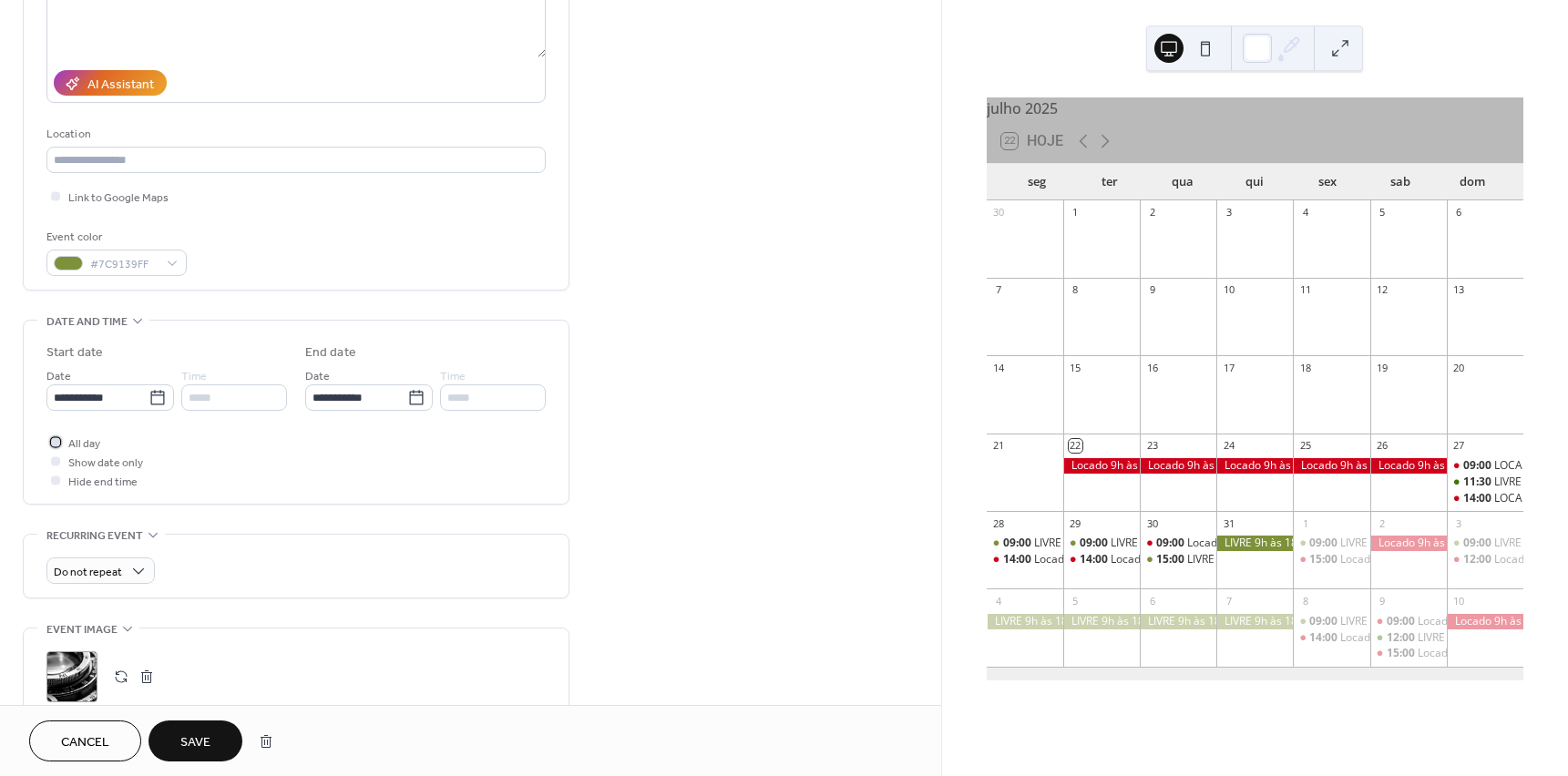 click 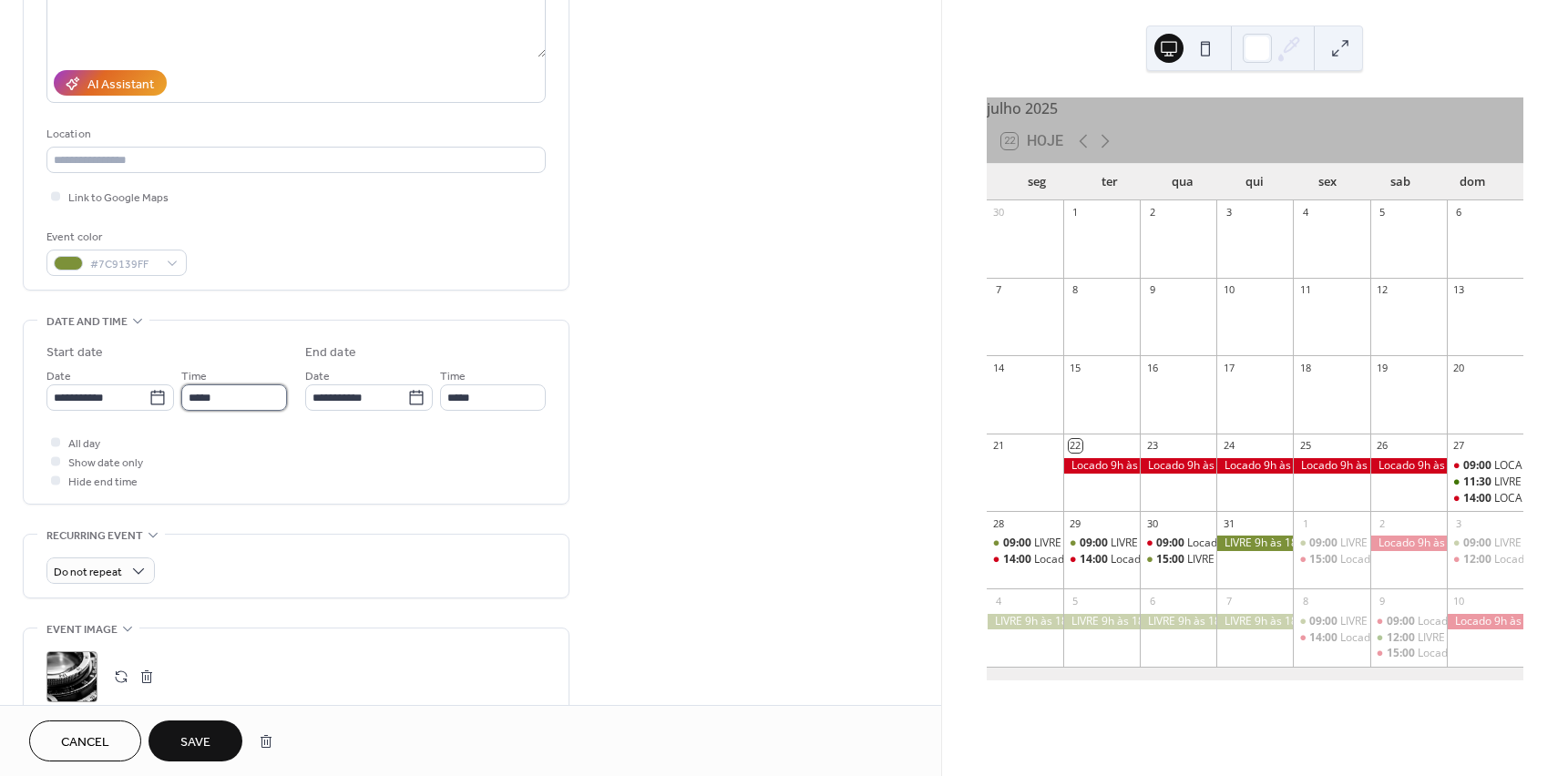click on "*****" at bounding box center [234, 397] 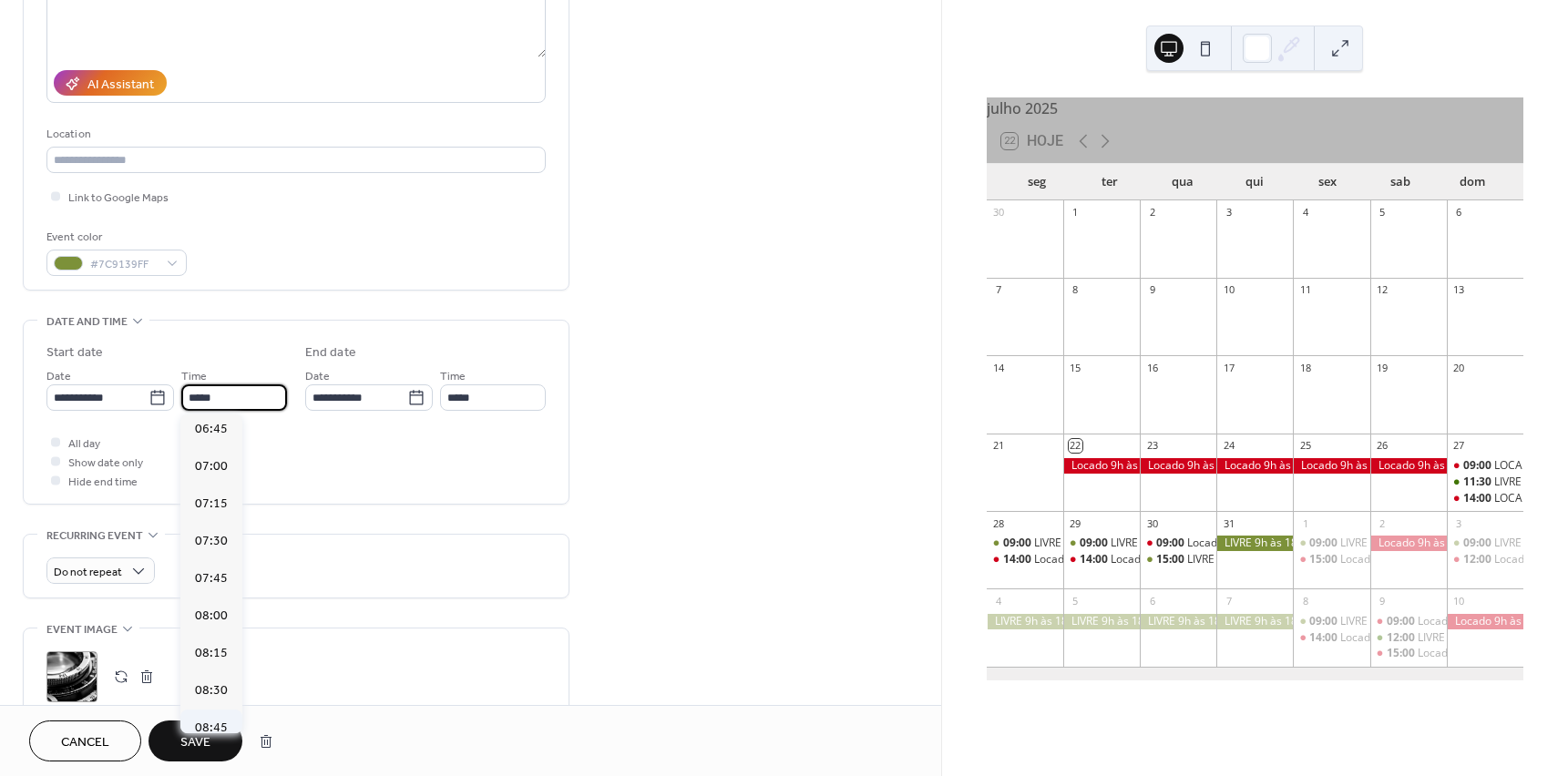 scroll, scrollTop: 1093, scrollLeft: 0, axis: vertical 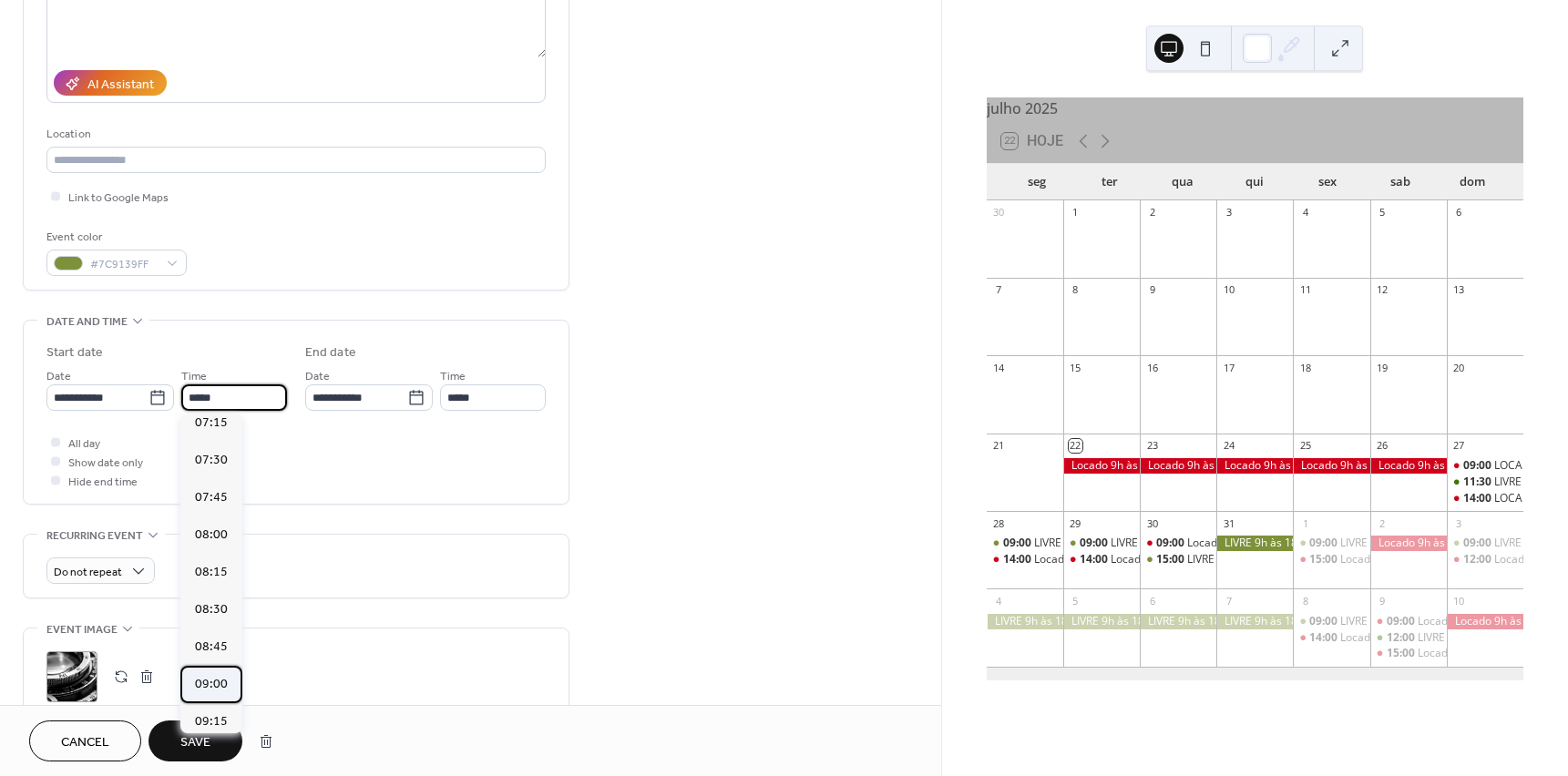 click on "09:00" at bounding box center (211, 684) 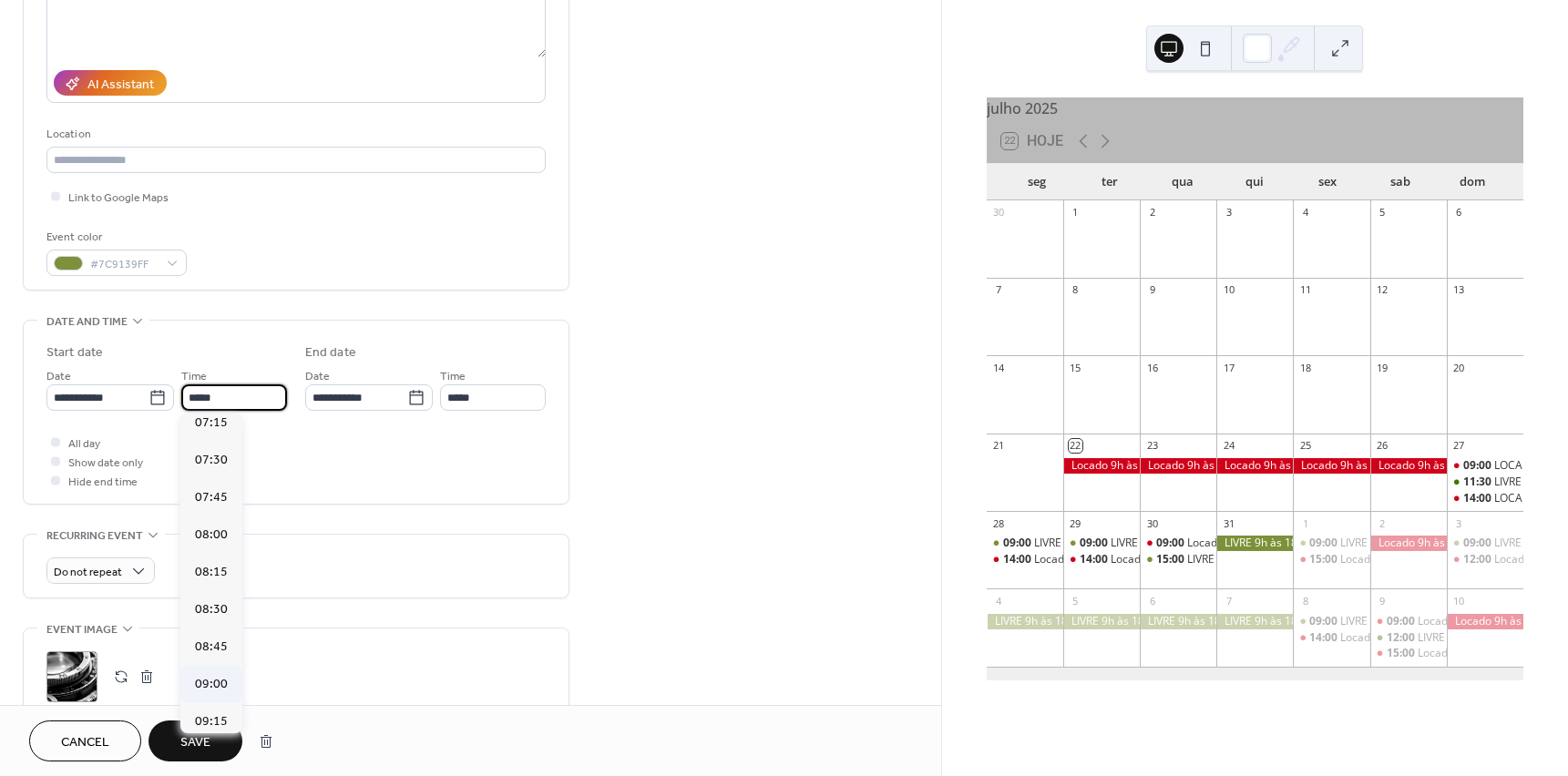 type on "*****" 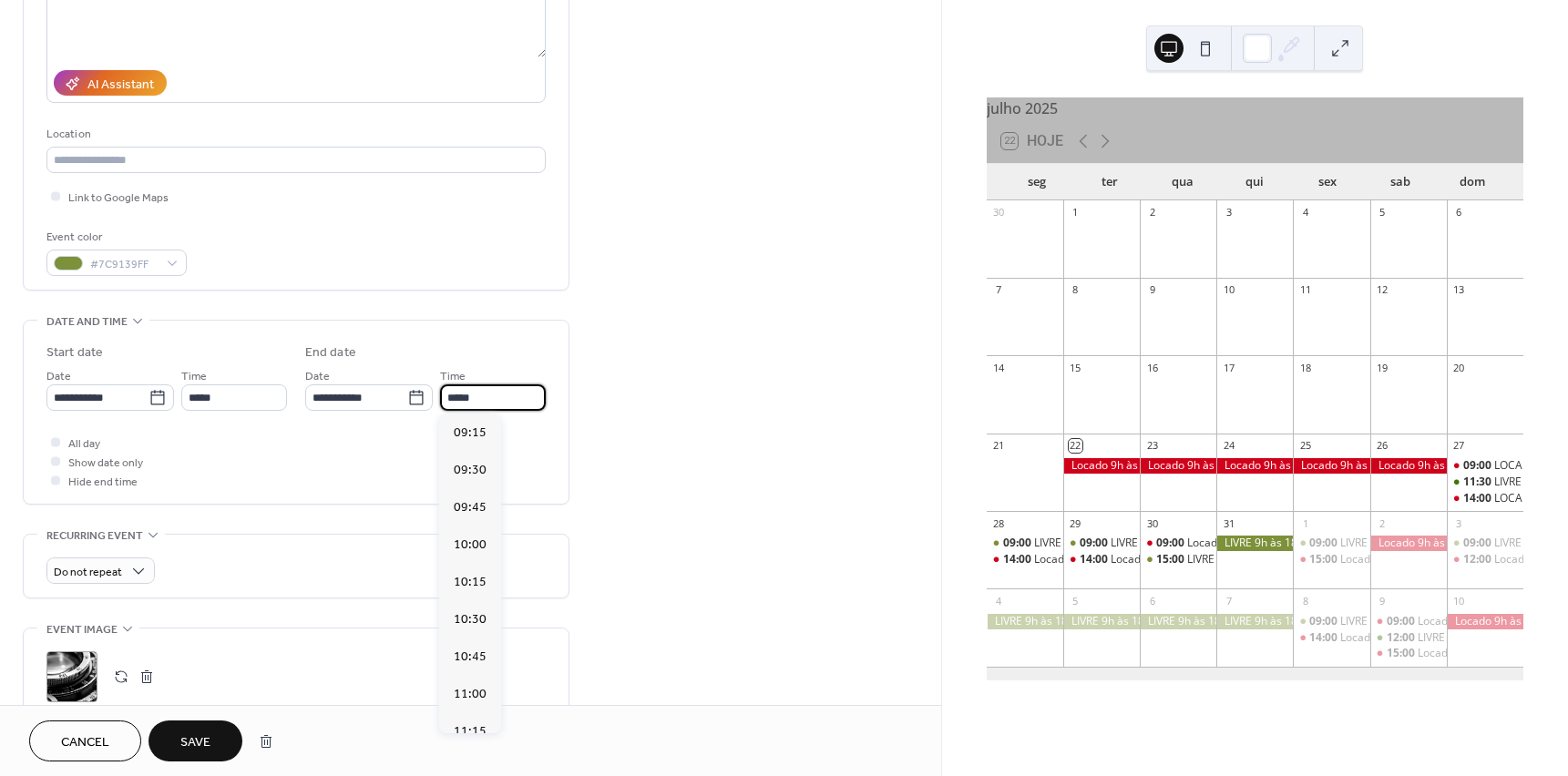 click on "*****" at bounding box center (493, 397) 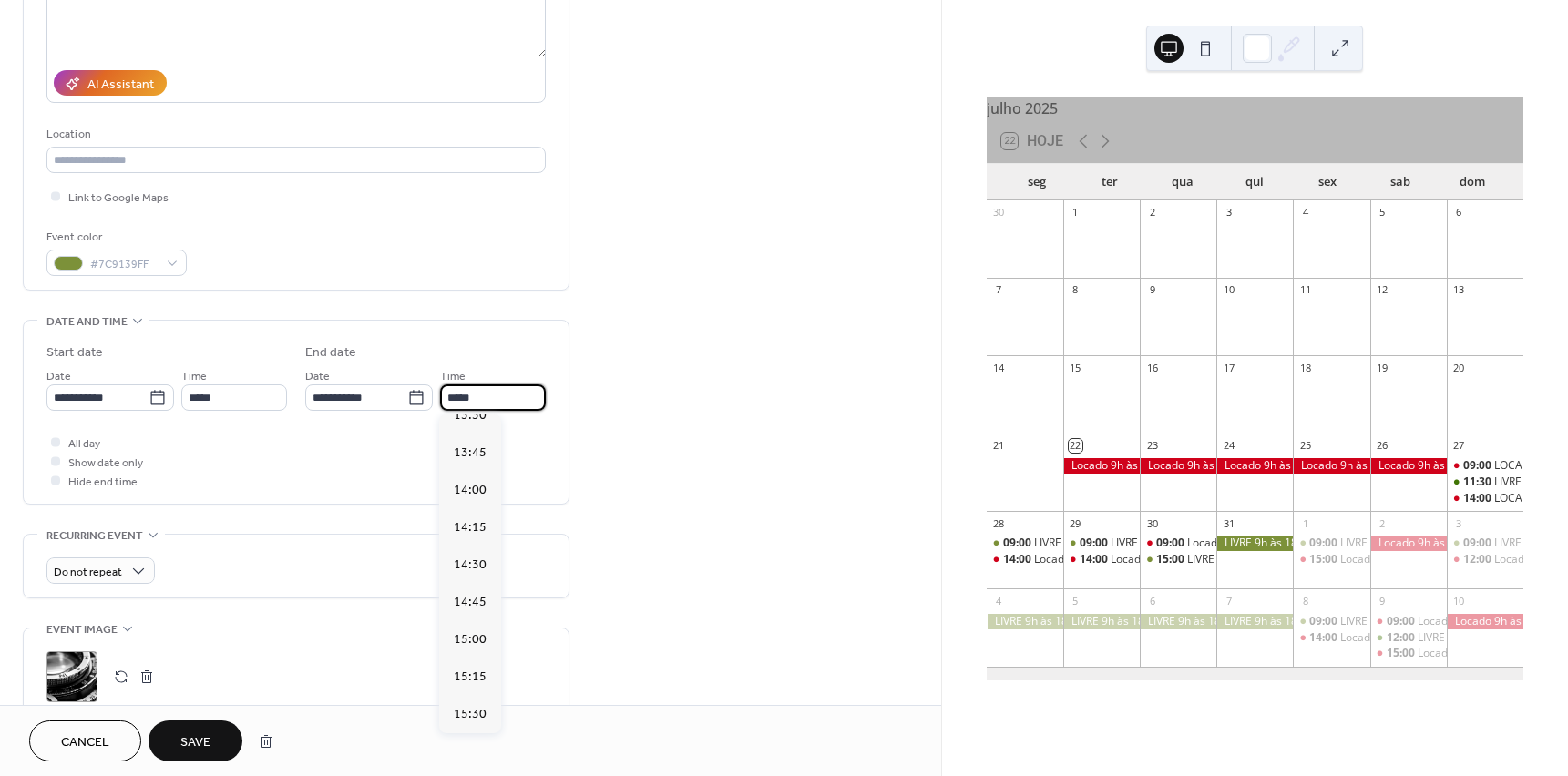 scroll, scrollTop: 729, scrollLeft: 0, axis: vertical 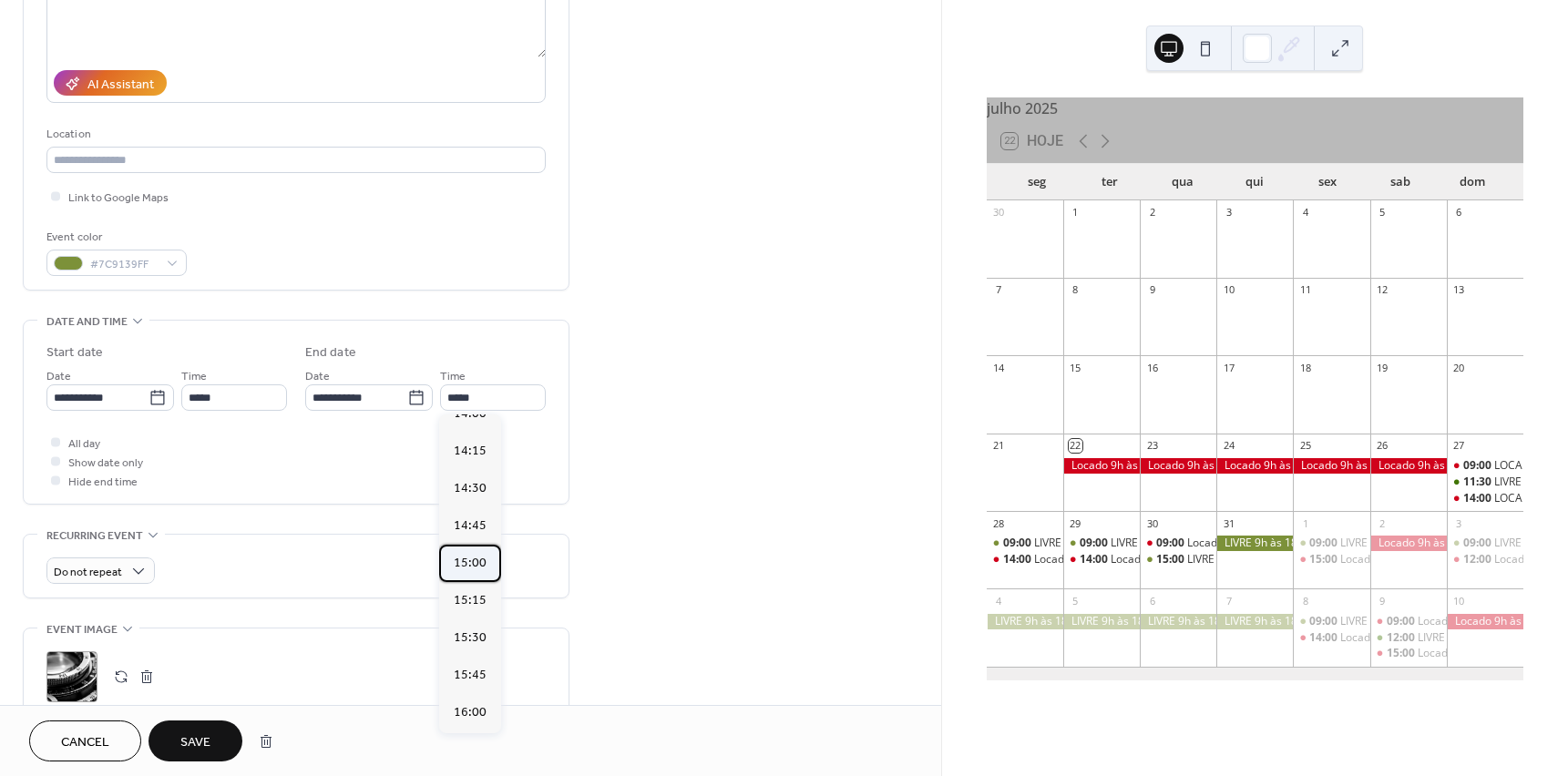 click on "15:00" at bounding box center [470, 563] 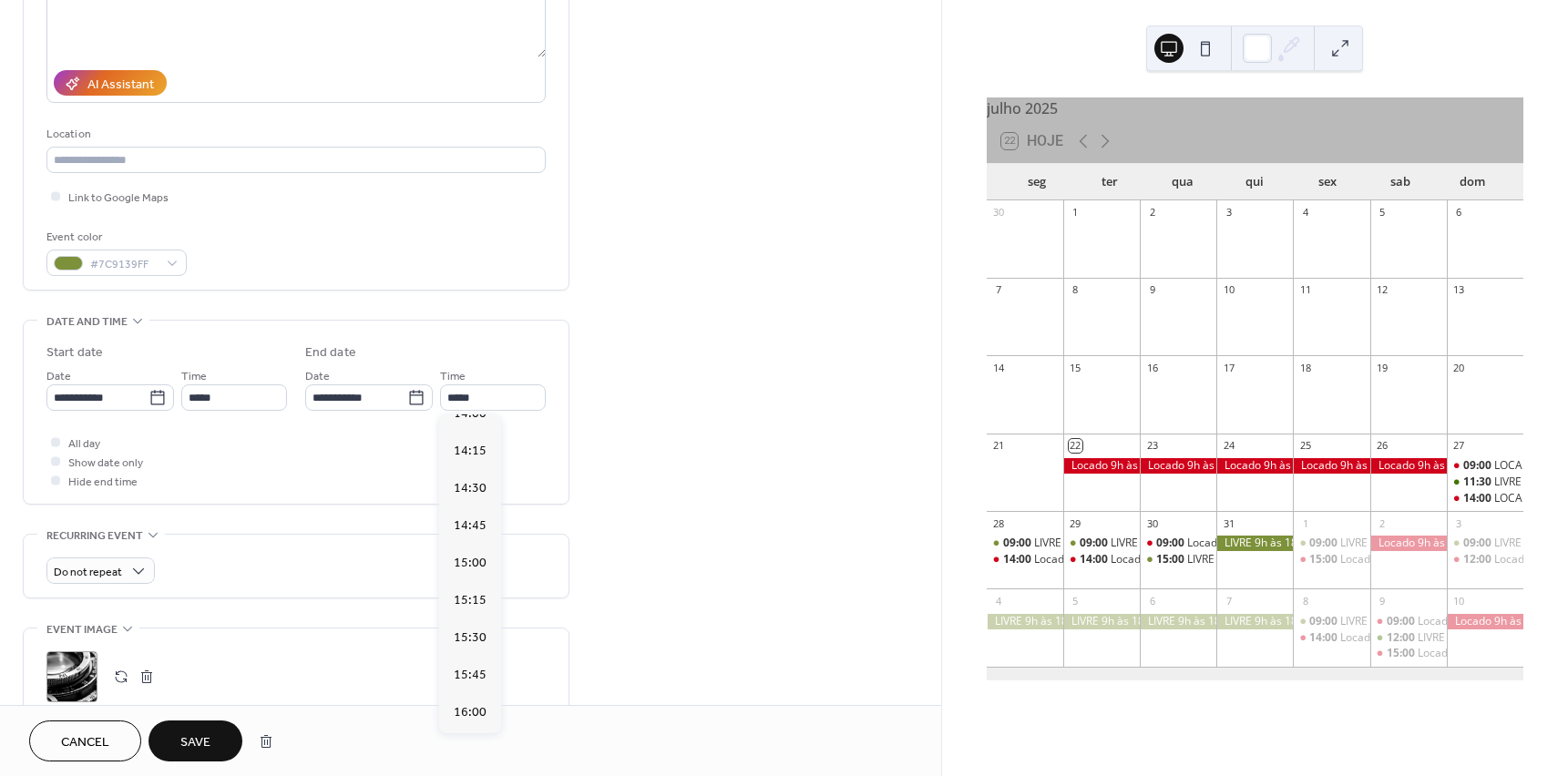 type on "*****" 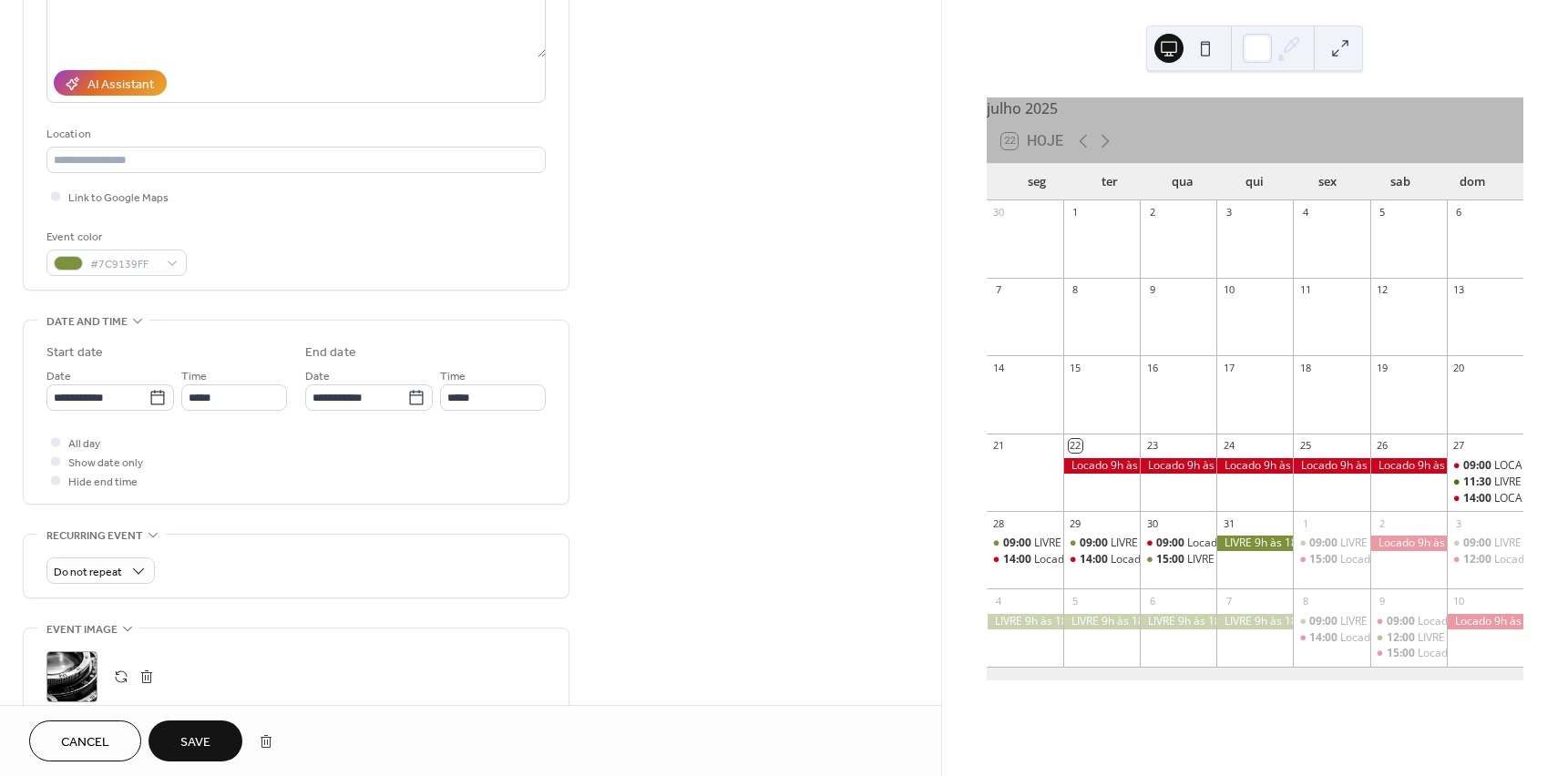 click on "Save" at bounding box center [195, 742] 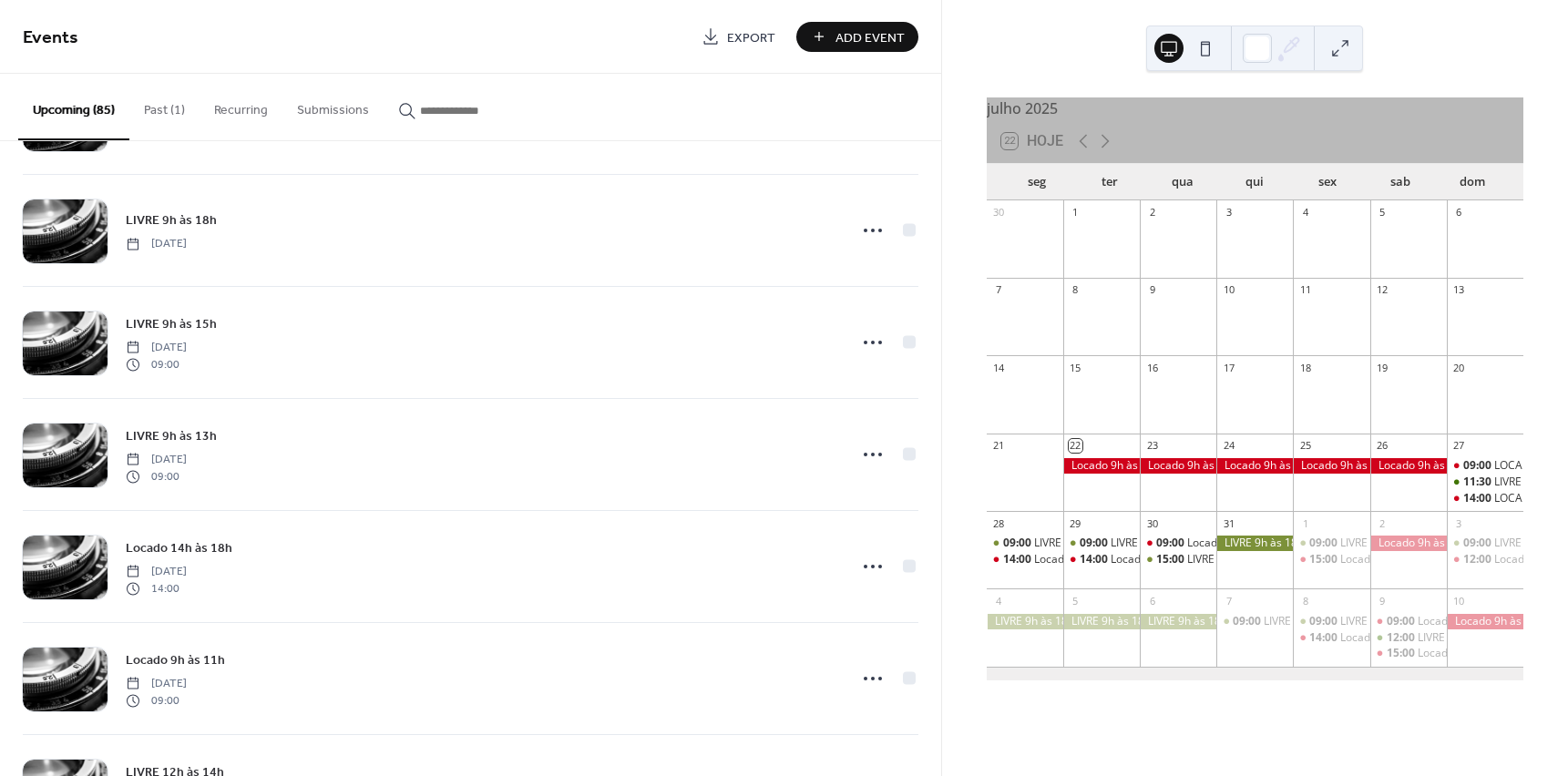 scroll, scrollTop: 2459, scrollLeft: 0, axis: vertical 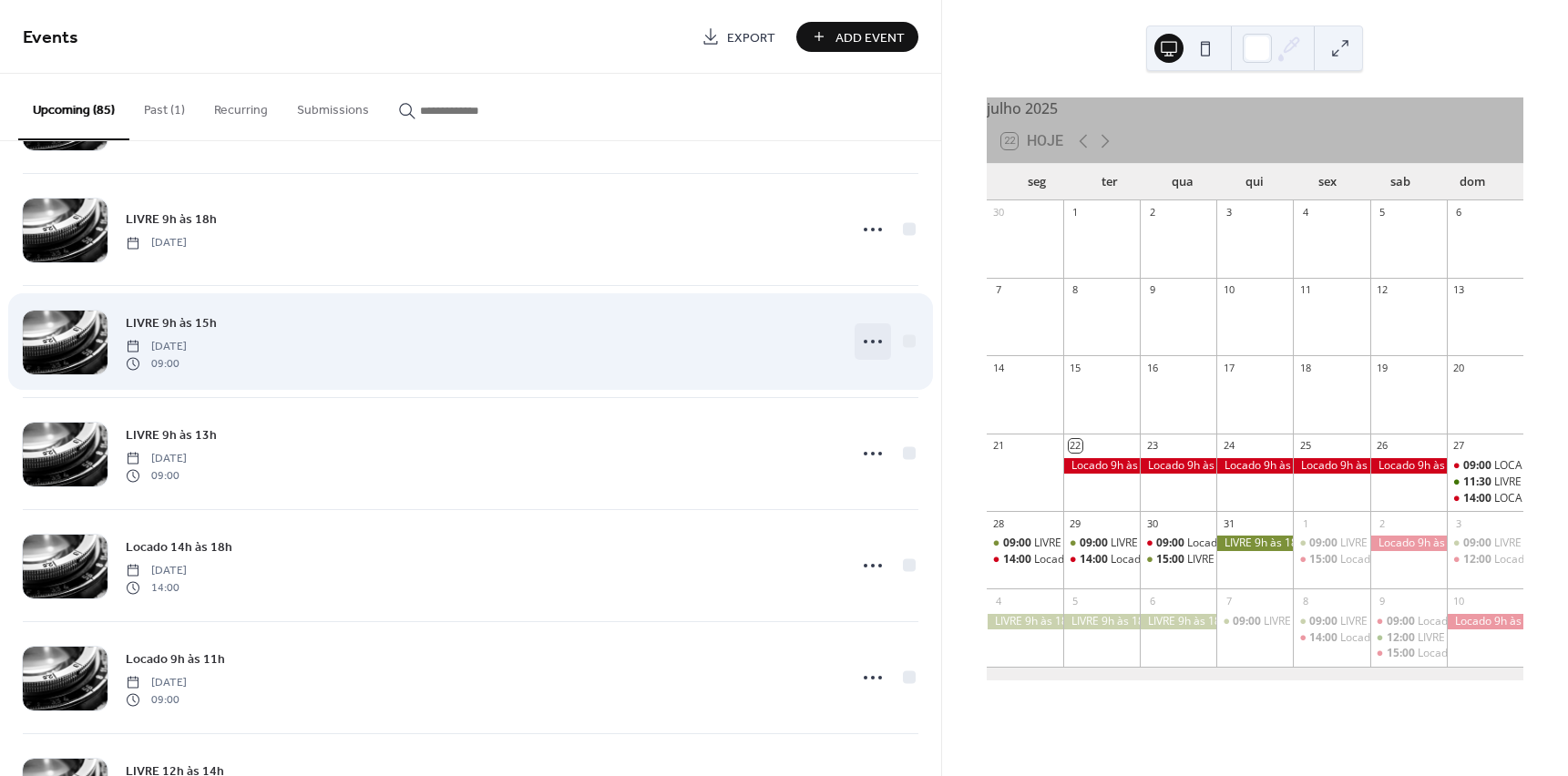 click 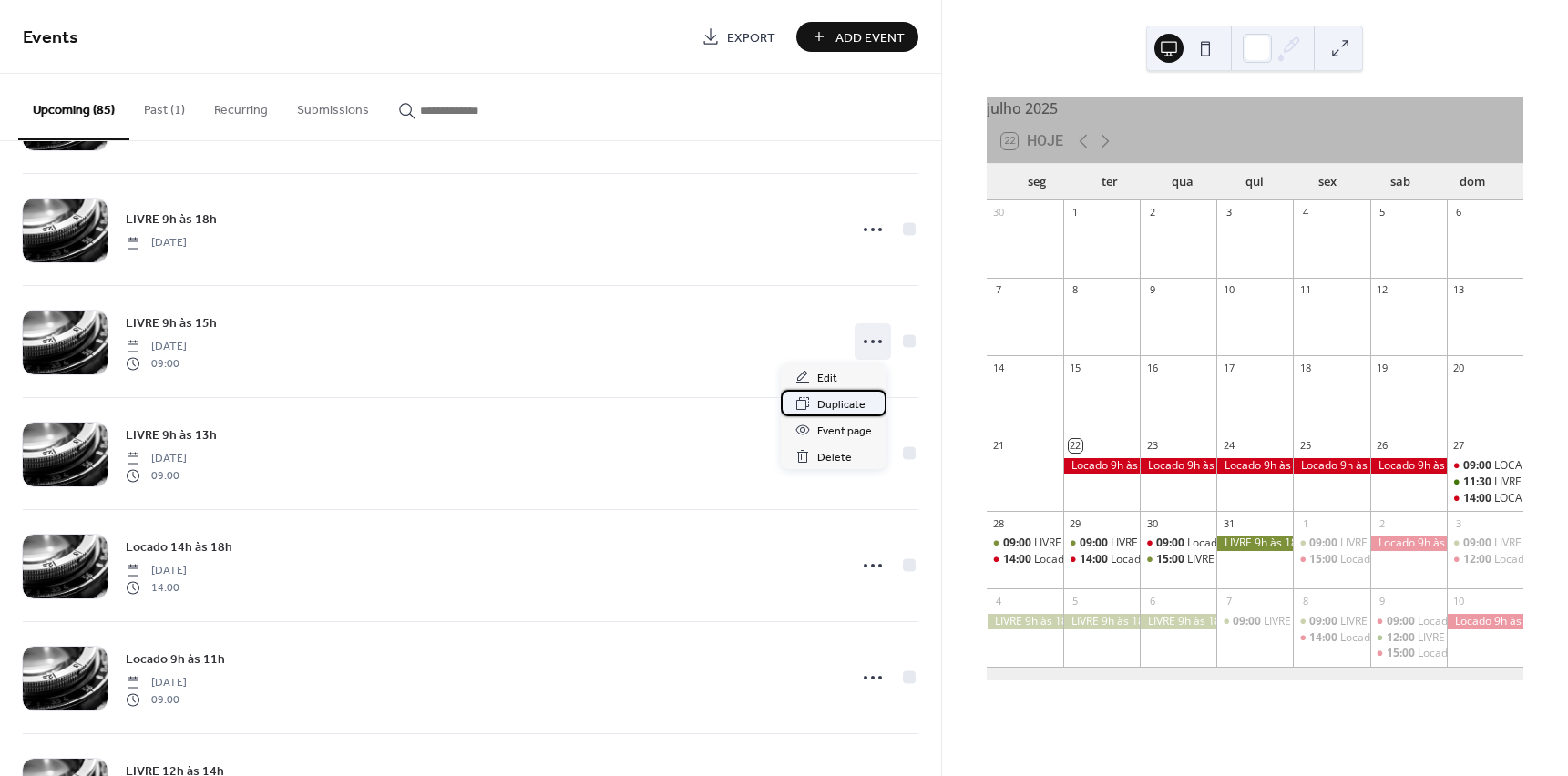 click on "Duplicate" at bounding box center [841, 404] 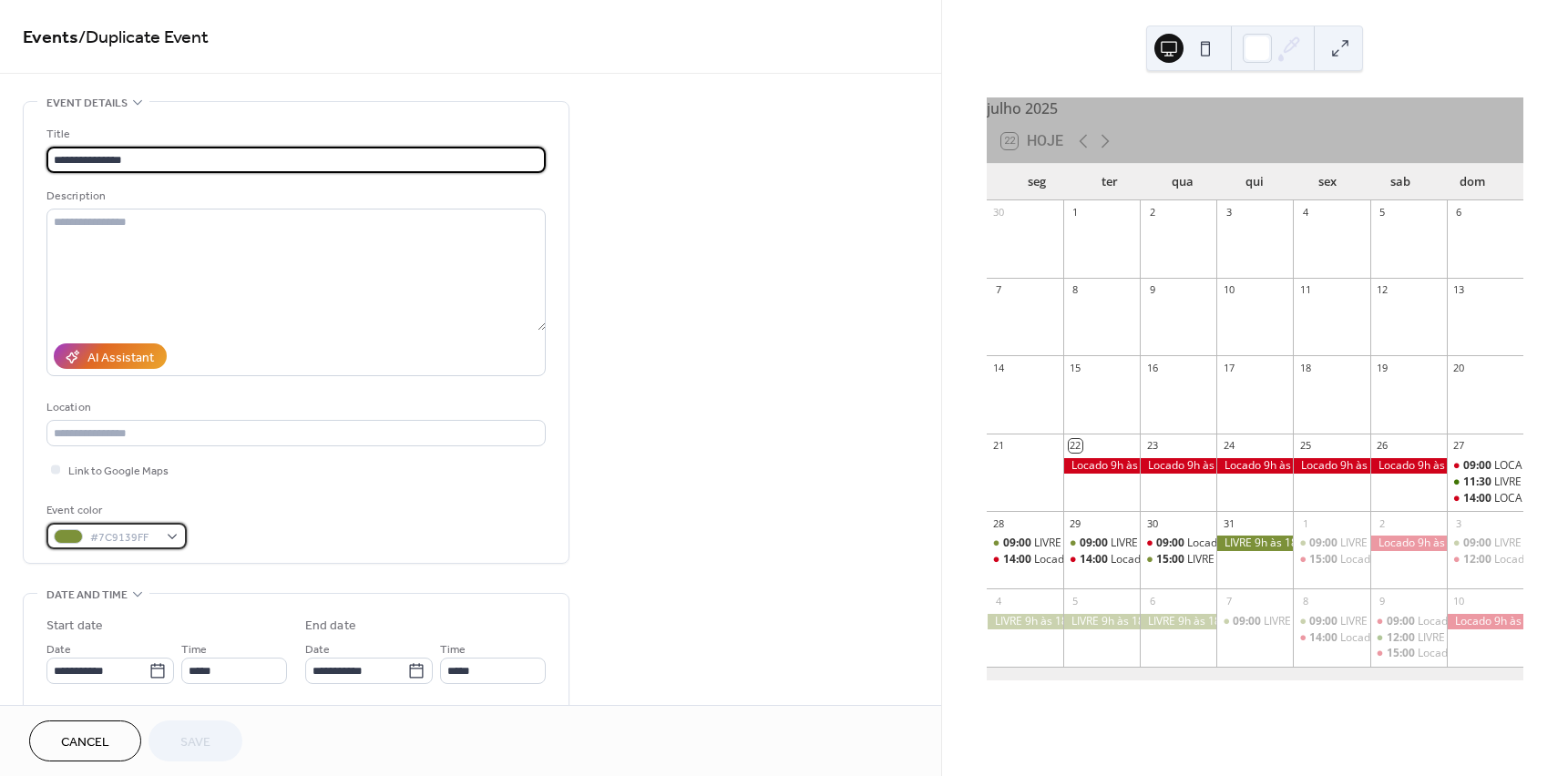click on "#7C9139FF" at bounding box center (124, 537) 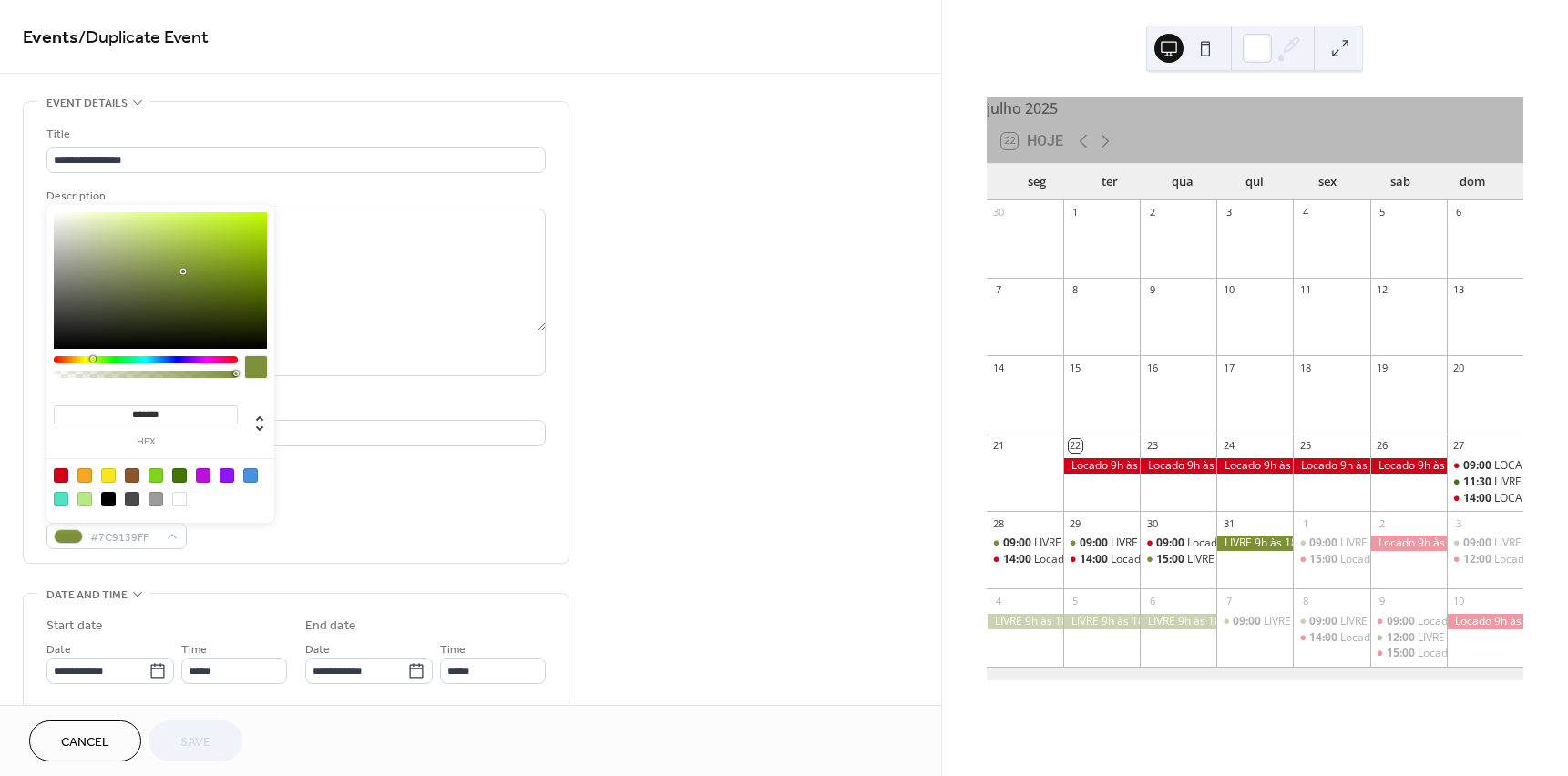 click at bounding box center (61, 475) 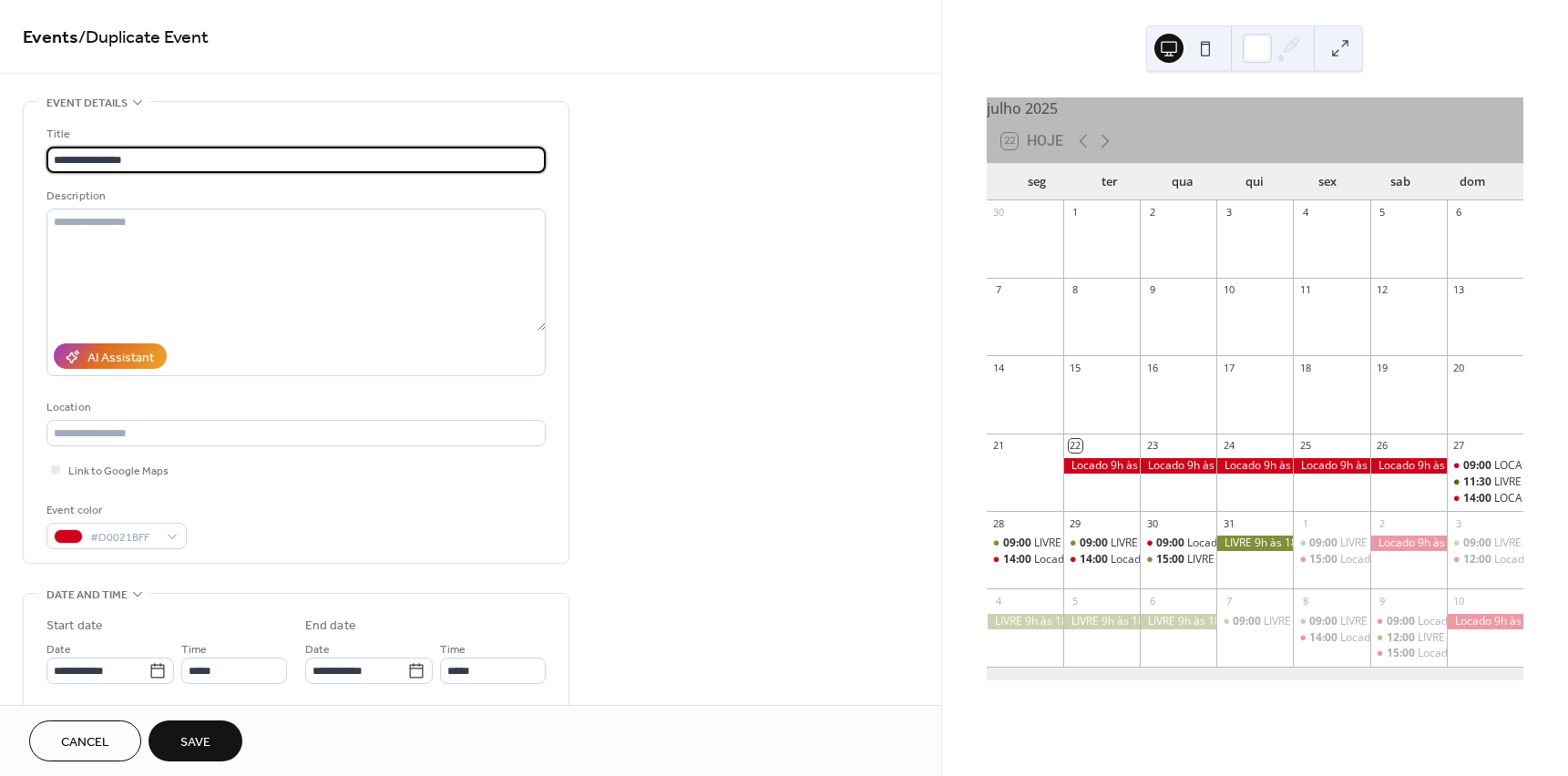 drag, startPoint x: 53, startPoint y: 156, endPoint x: -5, endPoint y: 161, distance: 58.21512 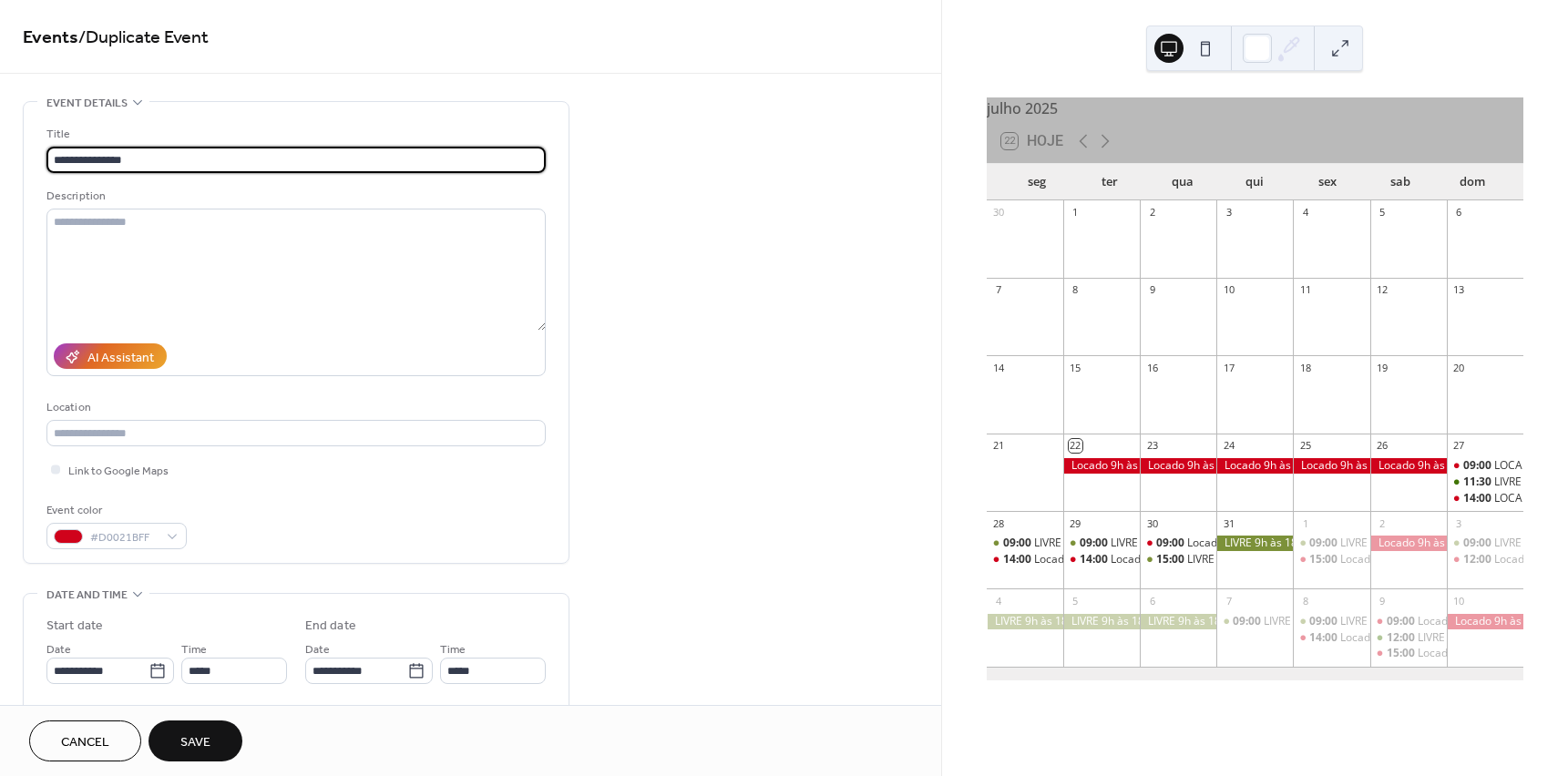 click on "**********" at bounding box center (784, 388) 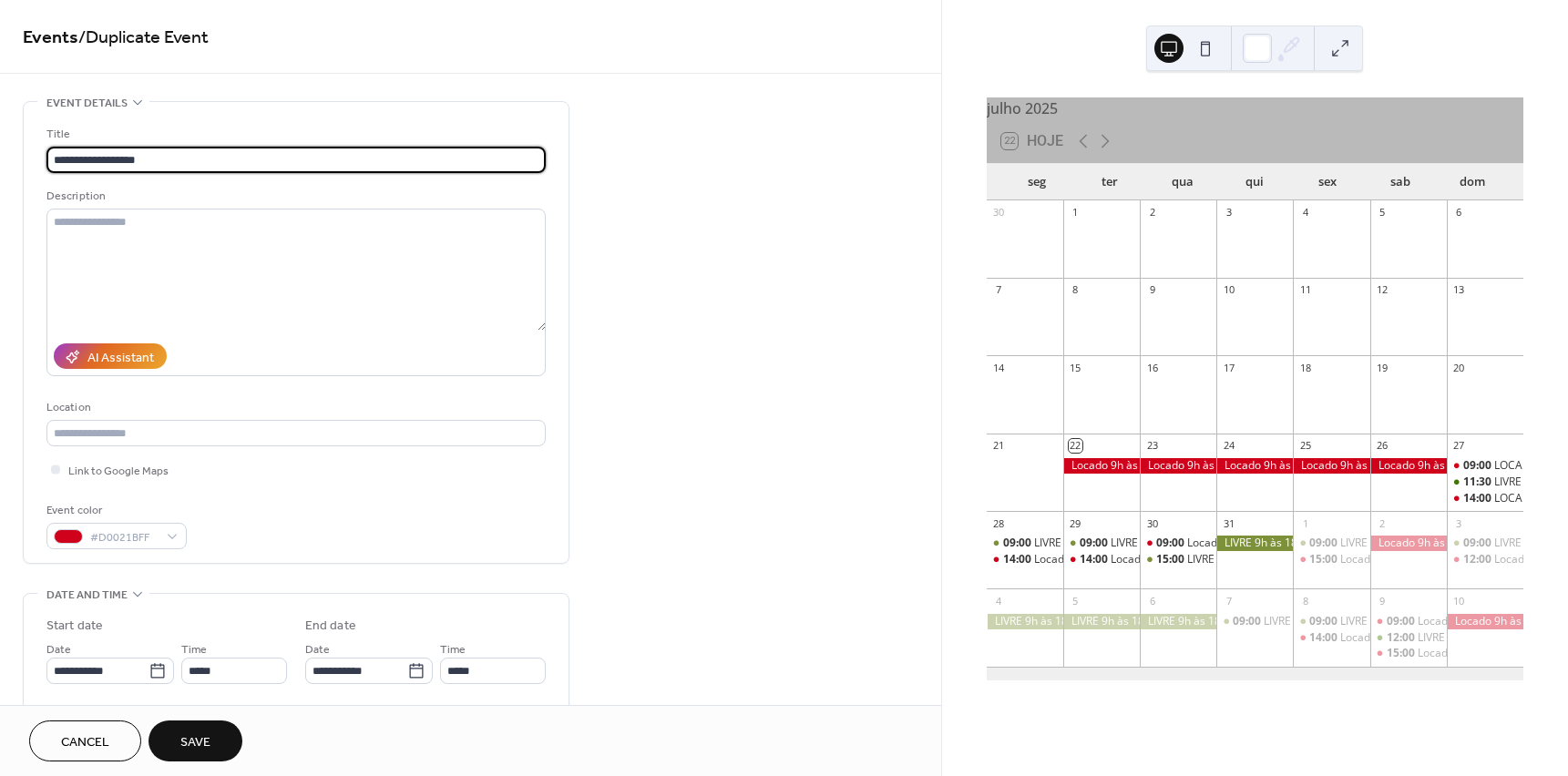 click on "**********" at bounding box center [296, 159] 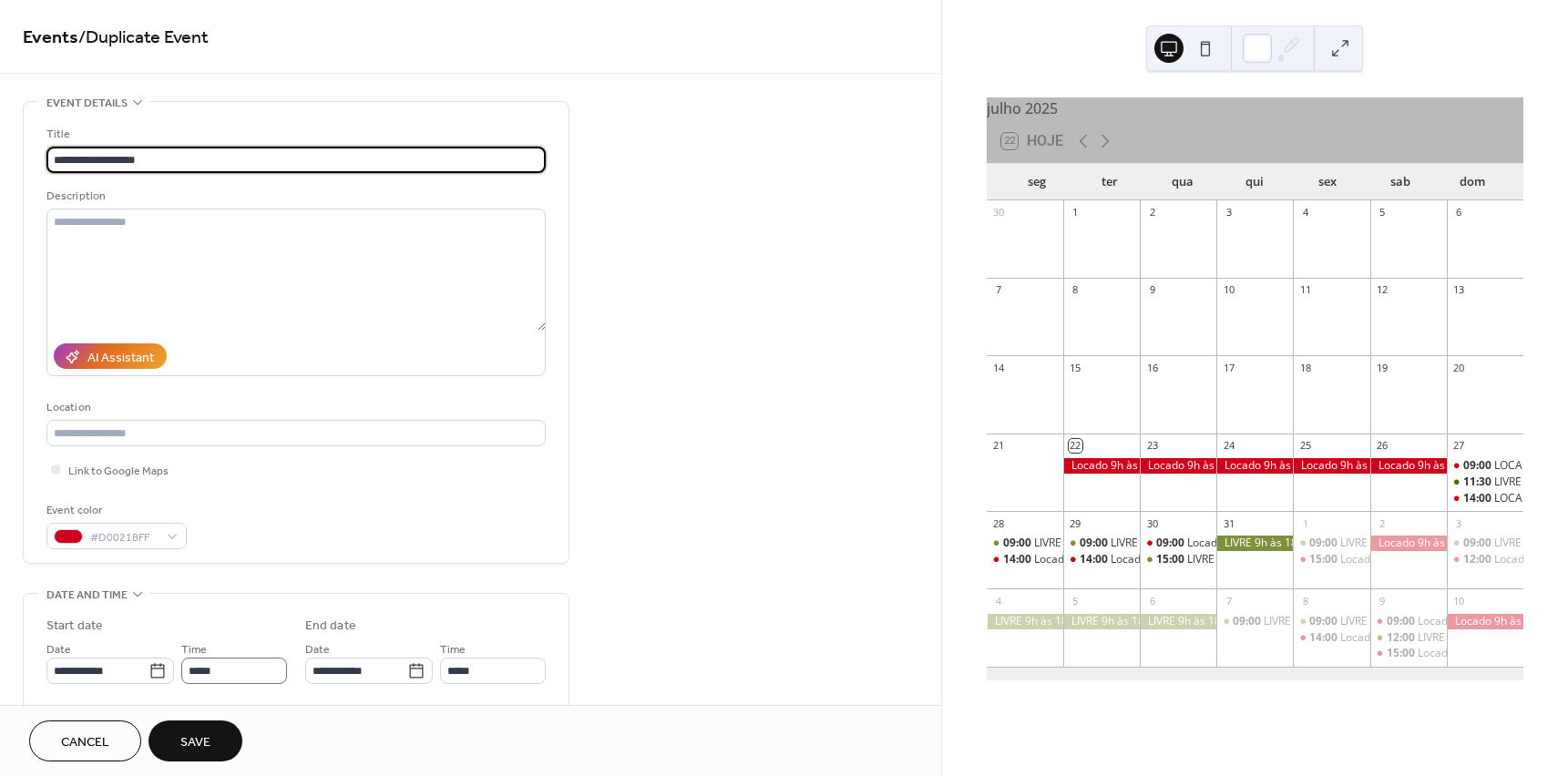 type on "**********" 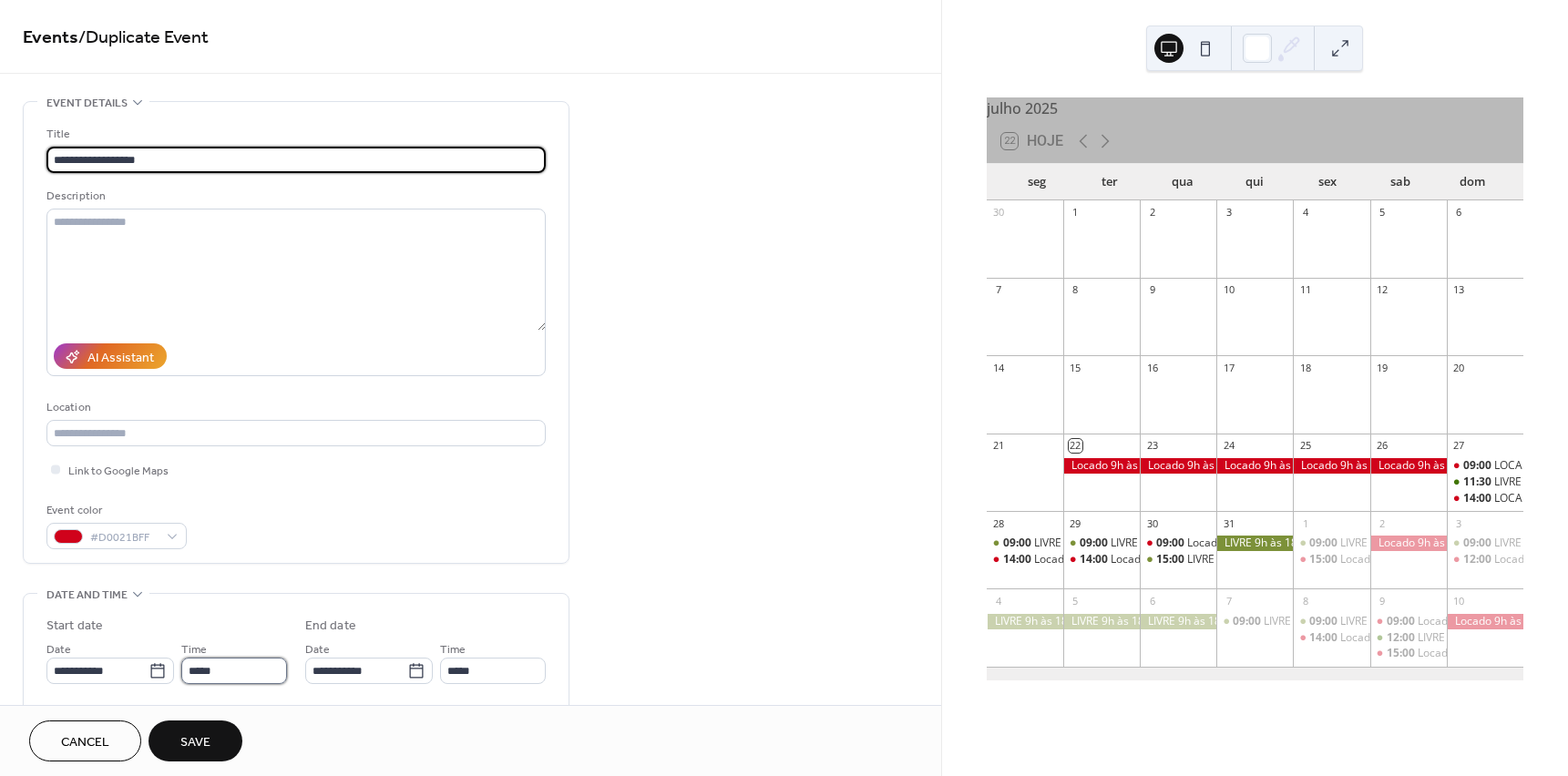 click on "*****" at bounding box center [234, 670] 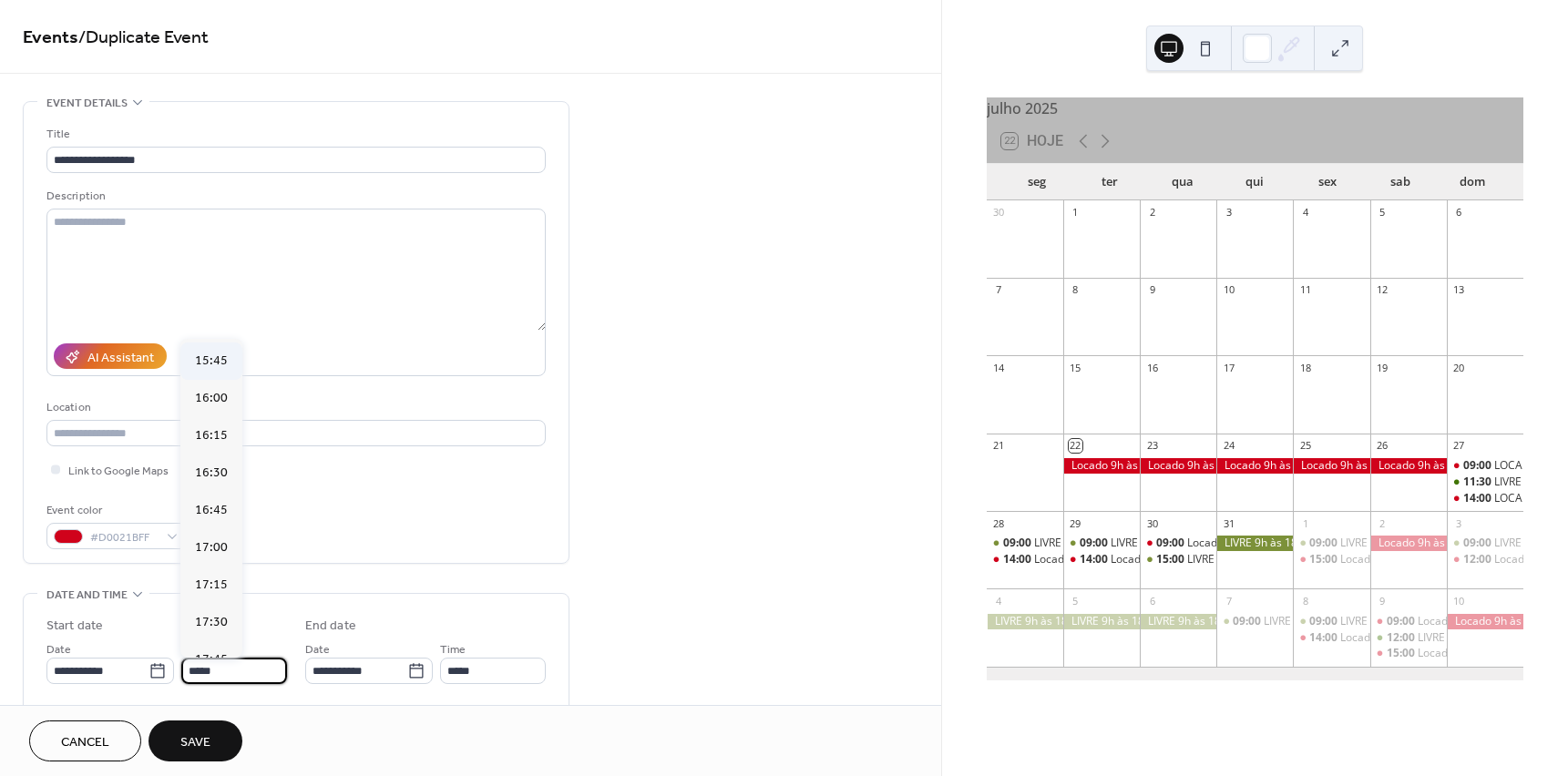 scroll, scrollTop: 2346, scrollLeft: 0, axis: vertical 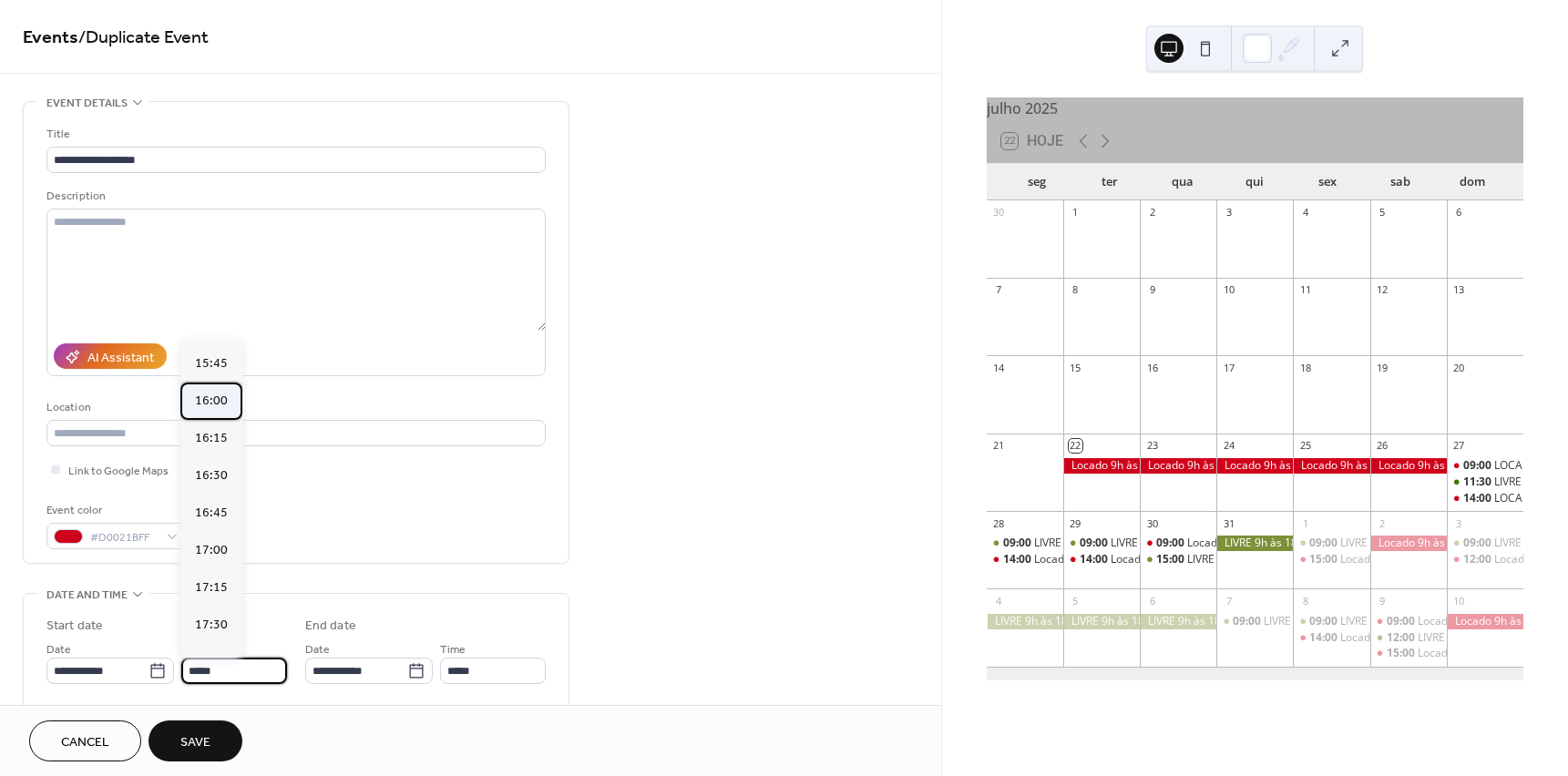 click on "16:00" at bounding box center (211, 401) 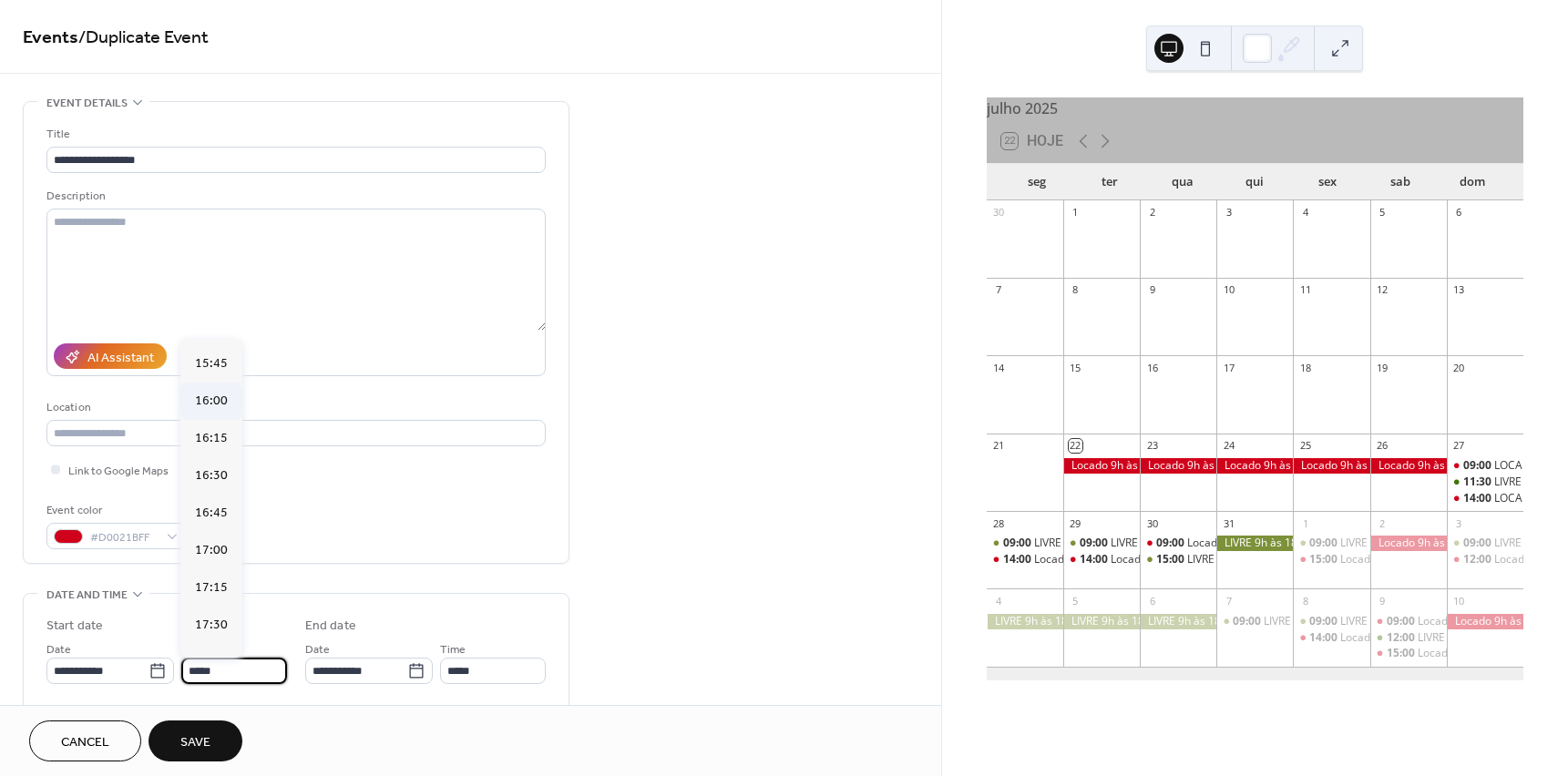 type on "*****" 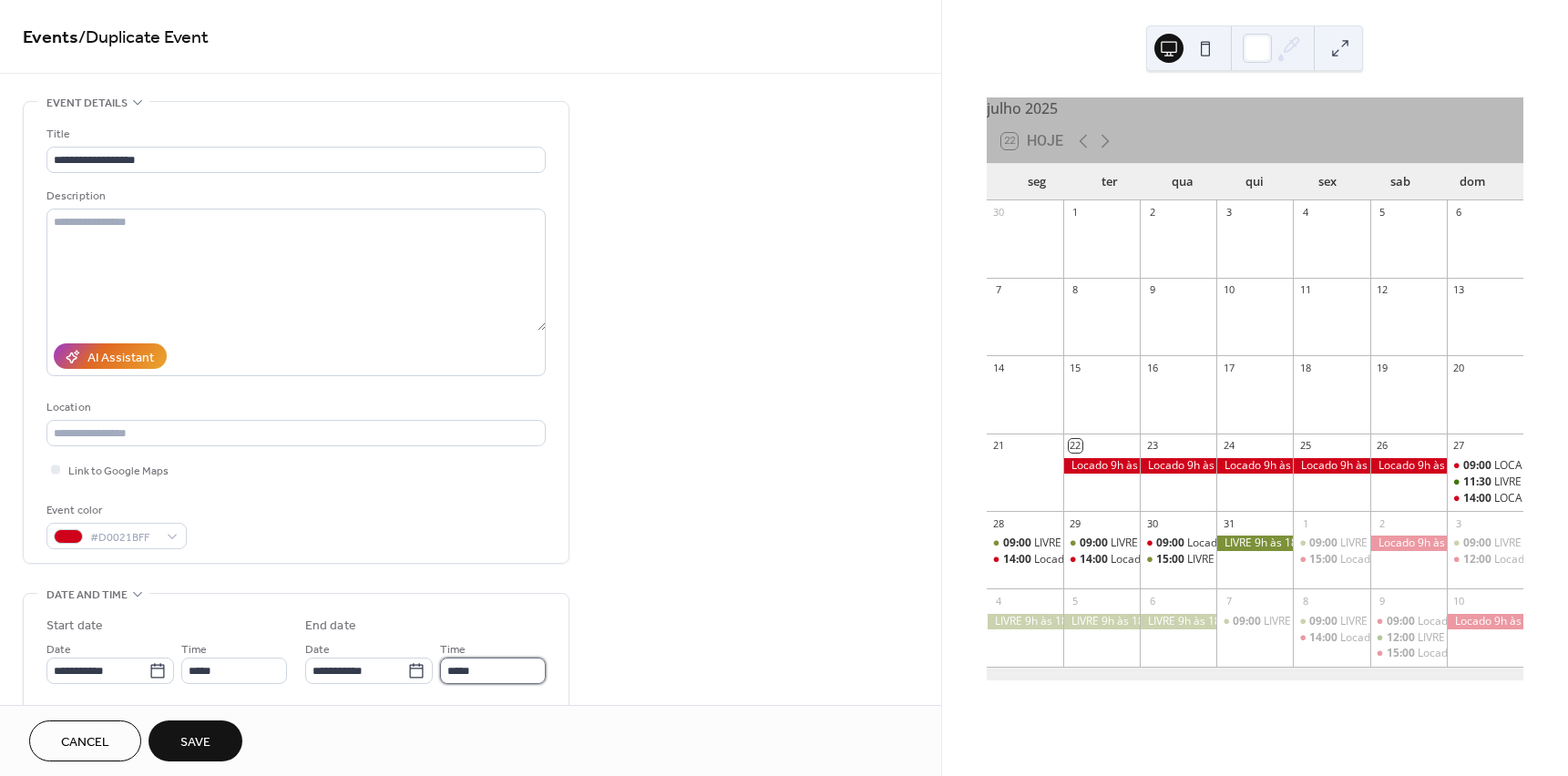 click on "*****" at bounding box center (493, 670) 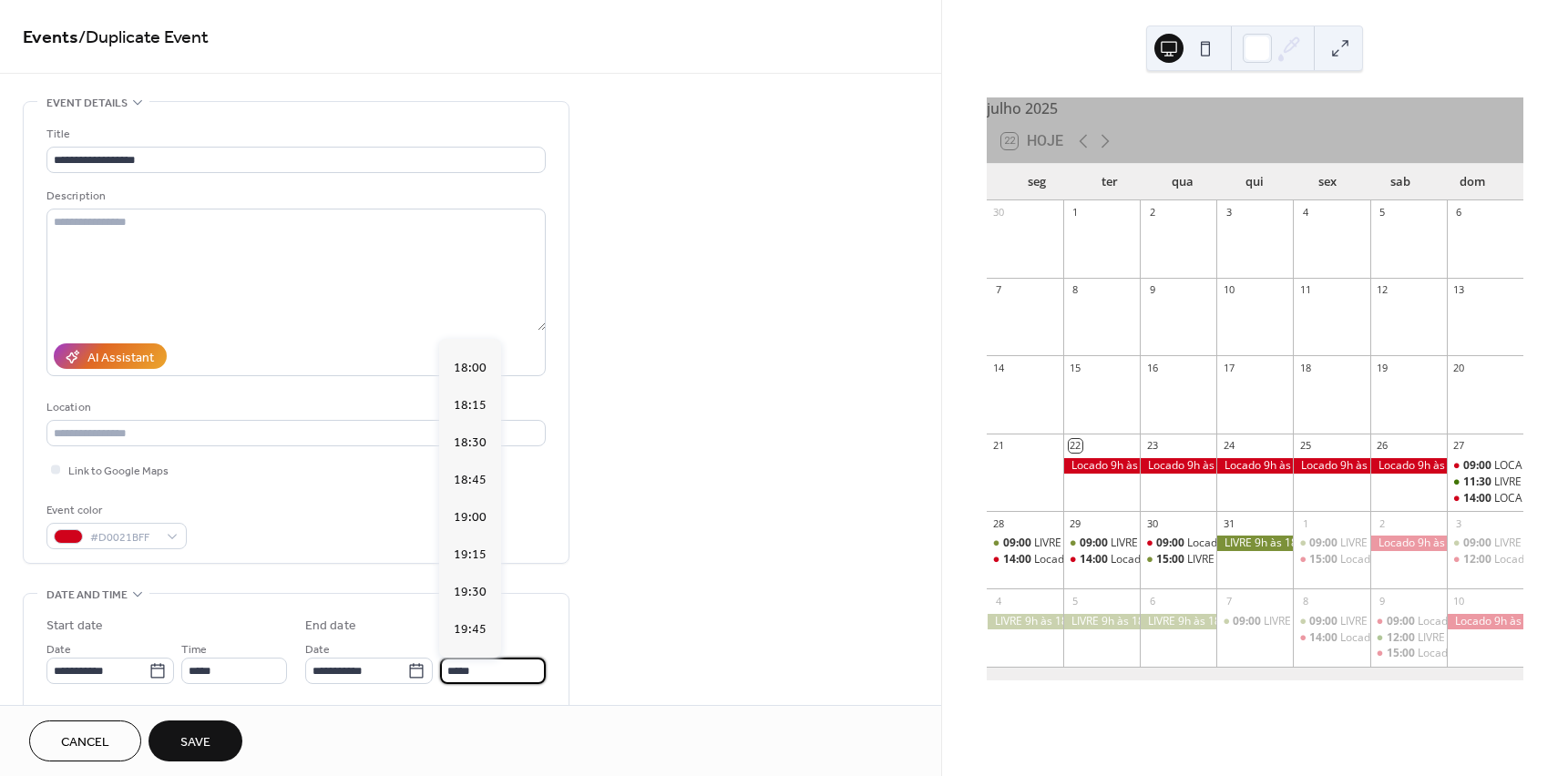 scroll, scrollTop: 201, scrollLeft: 0, axis: vertical 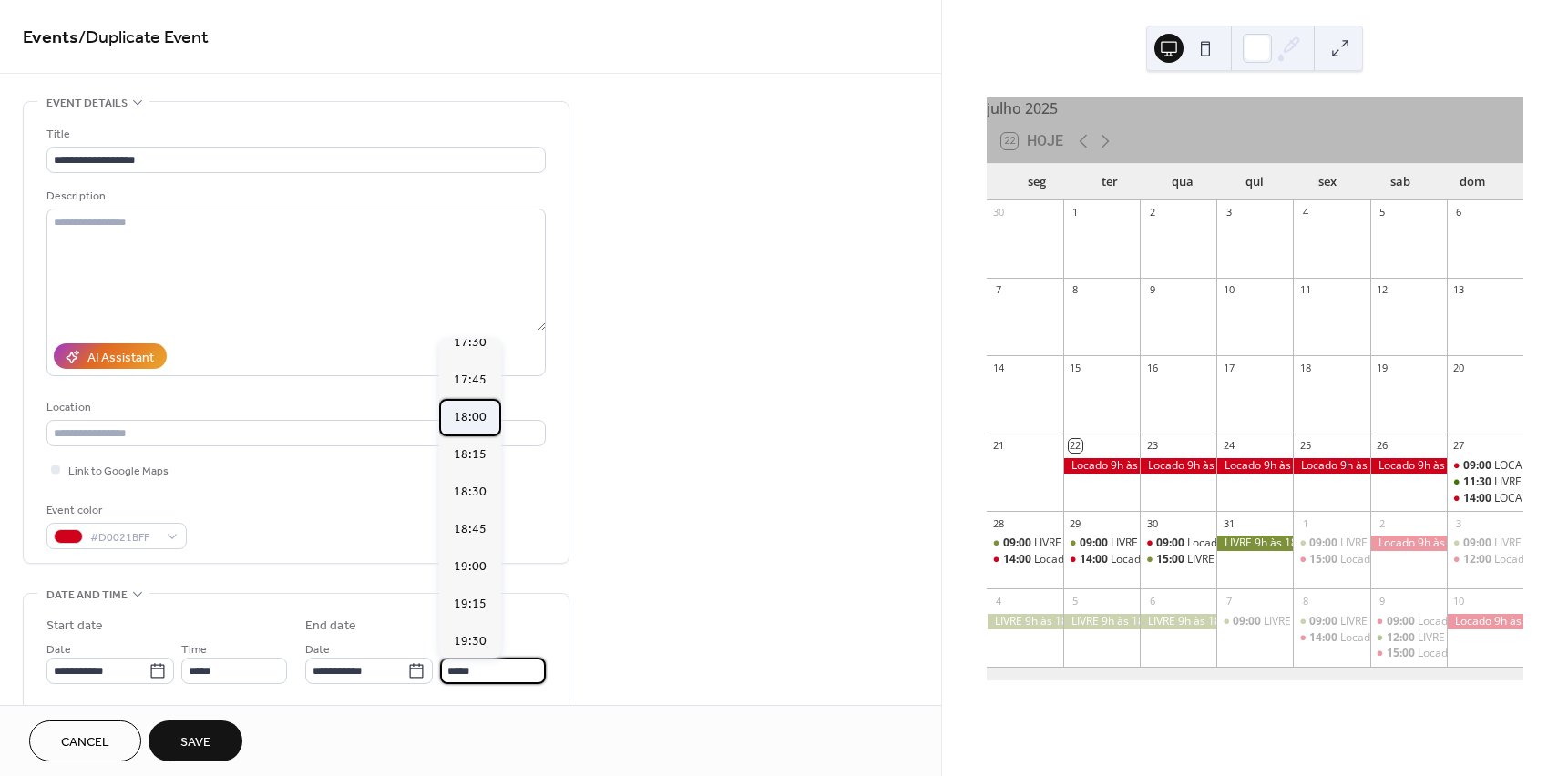 click on "18:00" at bounding box center [470, 417] 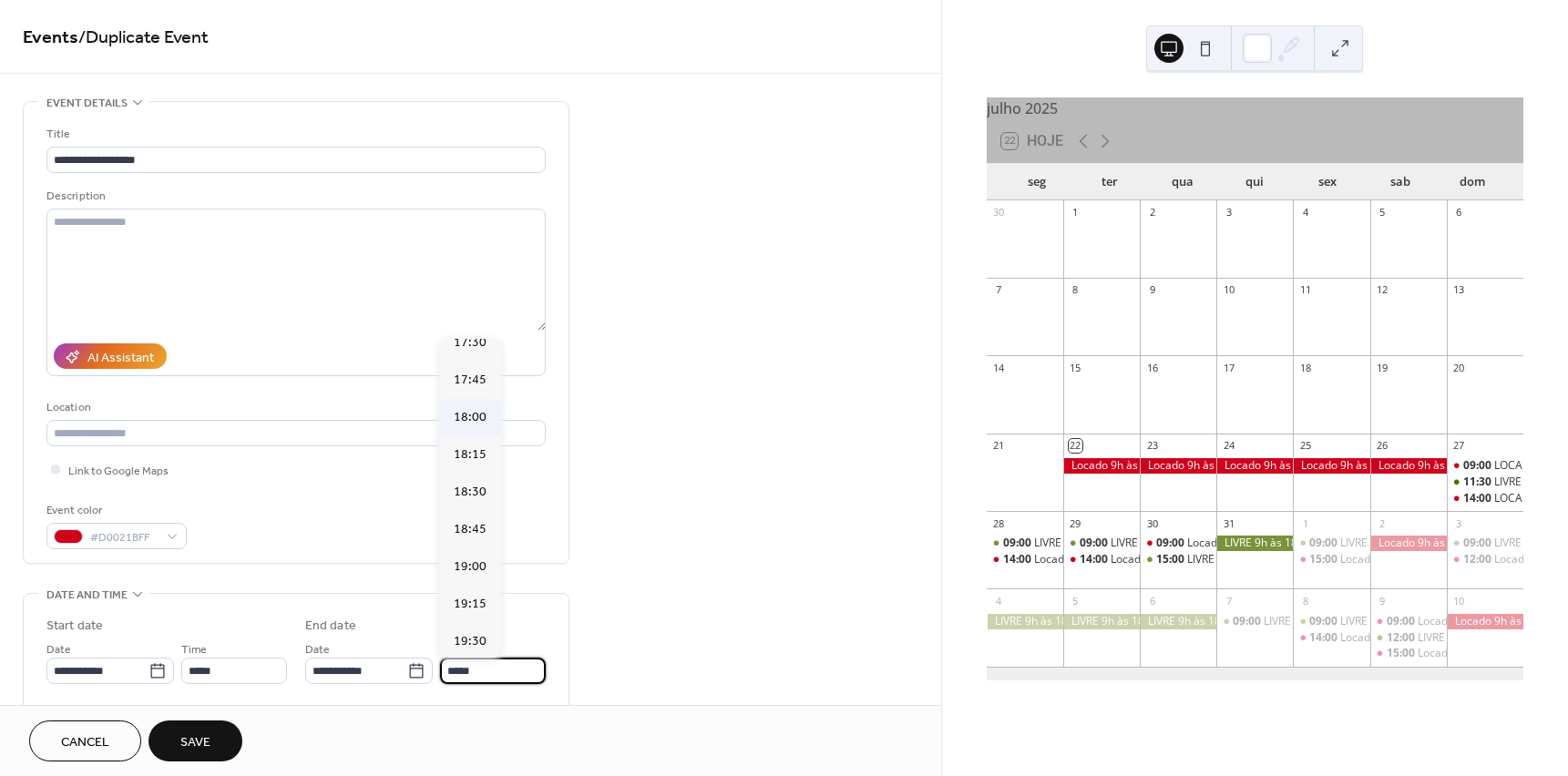 type on "*****" 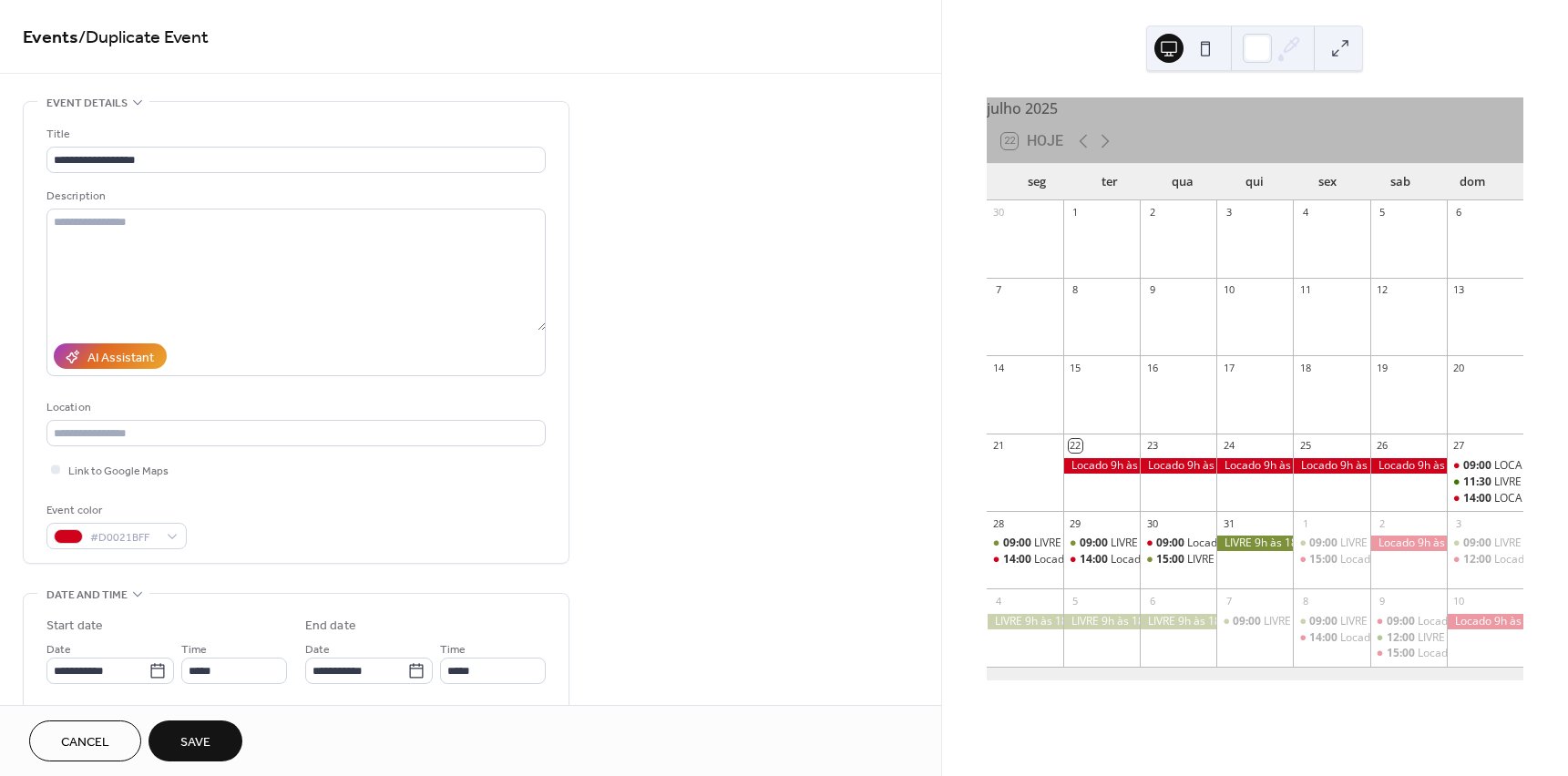 click on "Save" at bounding box center [195, 742] 